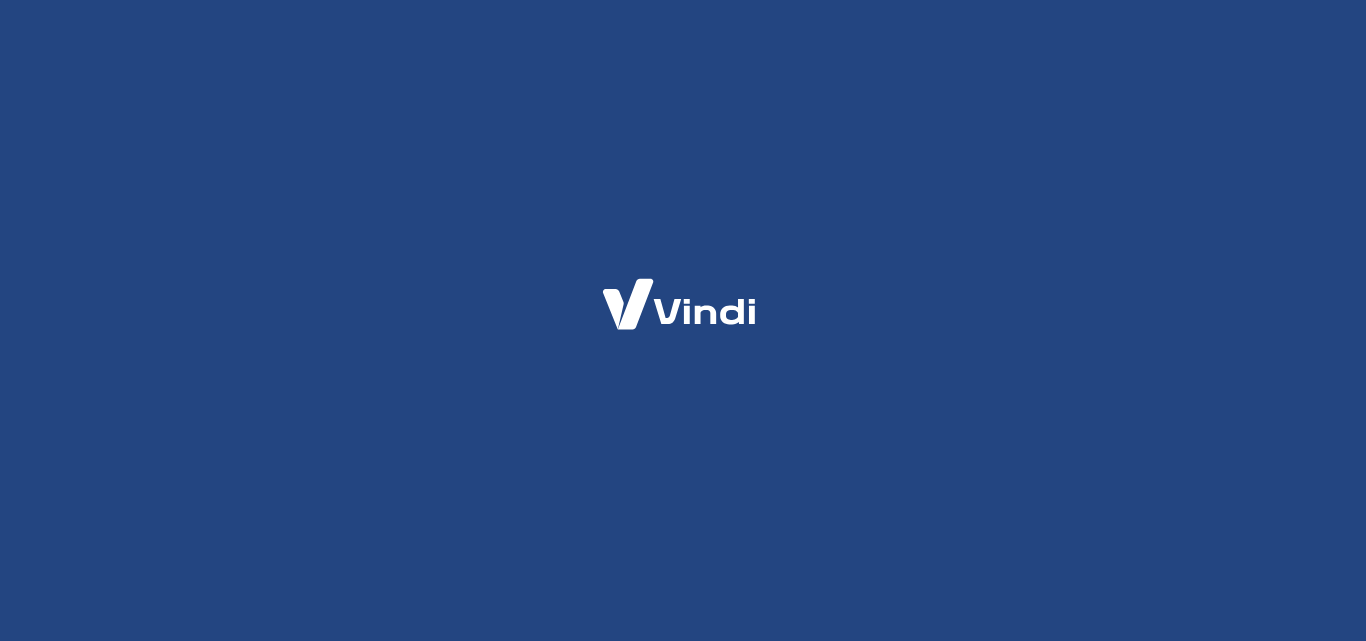 scroll, scrollTop: 0, scrollLeft: 0, axis: both 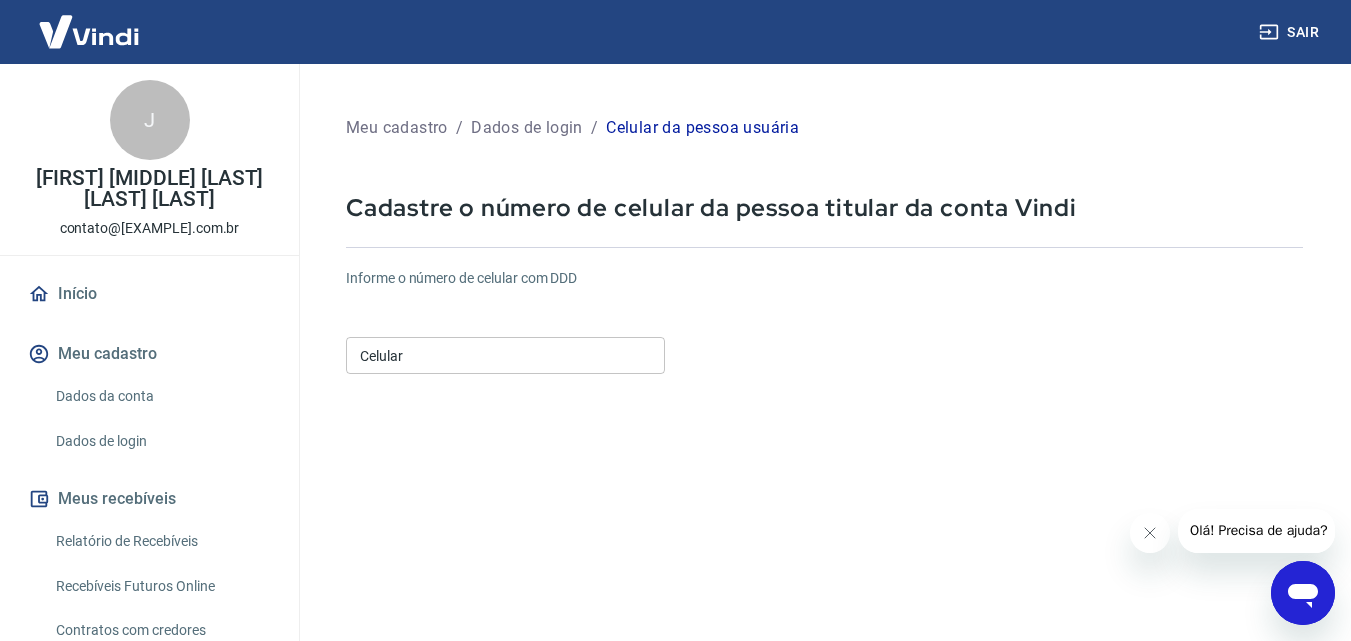click on "Celular" at bounding box center [505, 355] 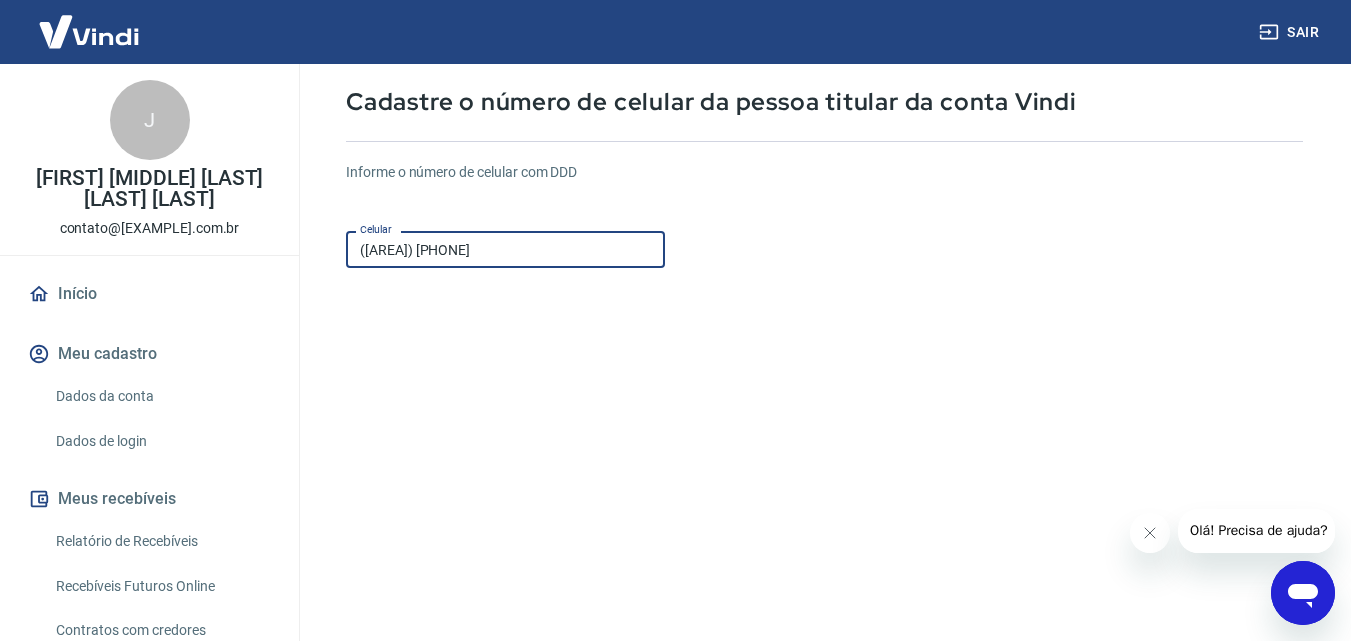scroll, scrollTop: 306, scrollLeft: 0, axis: vertical 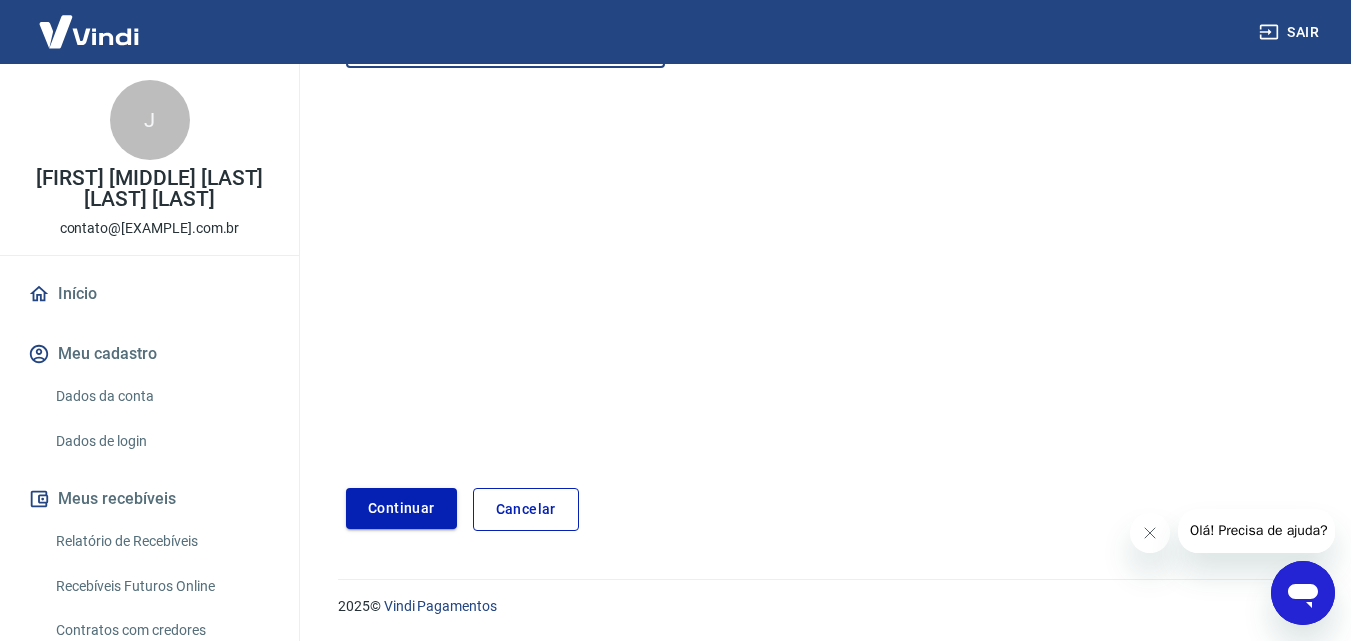 type on "([AREA]) [PHONE]" 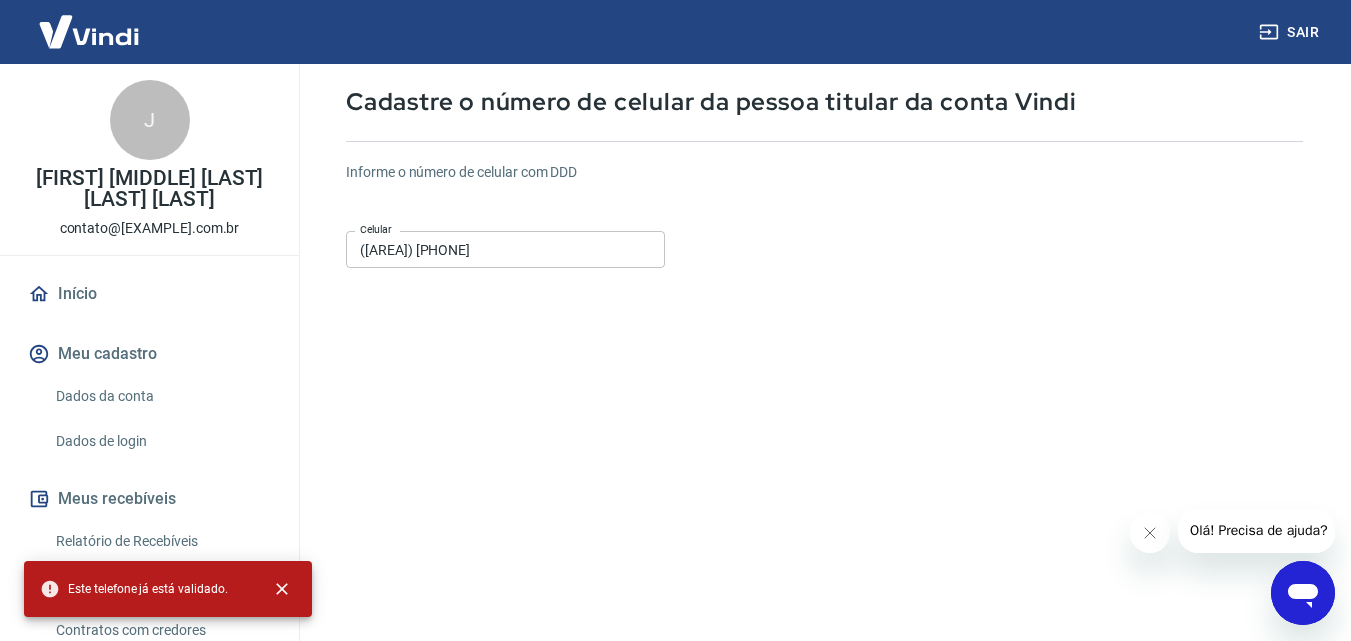 scroll, scrollTop: 306, scrollLeft: 0, axis: vertical 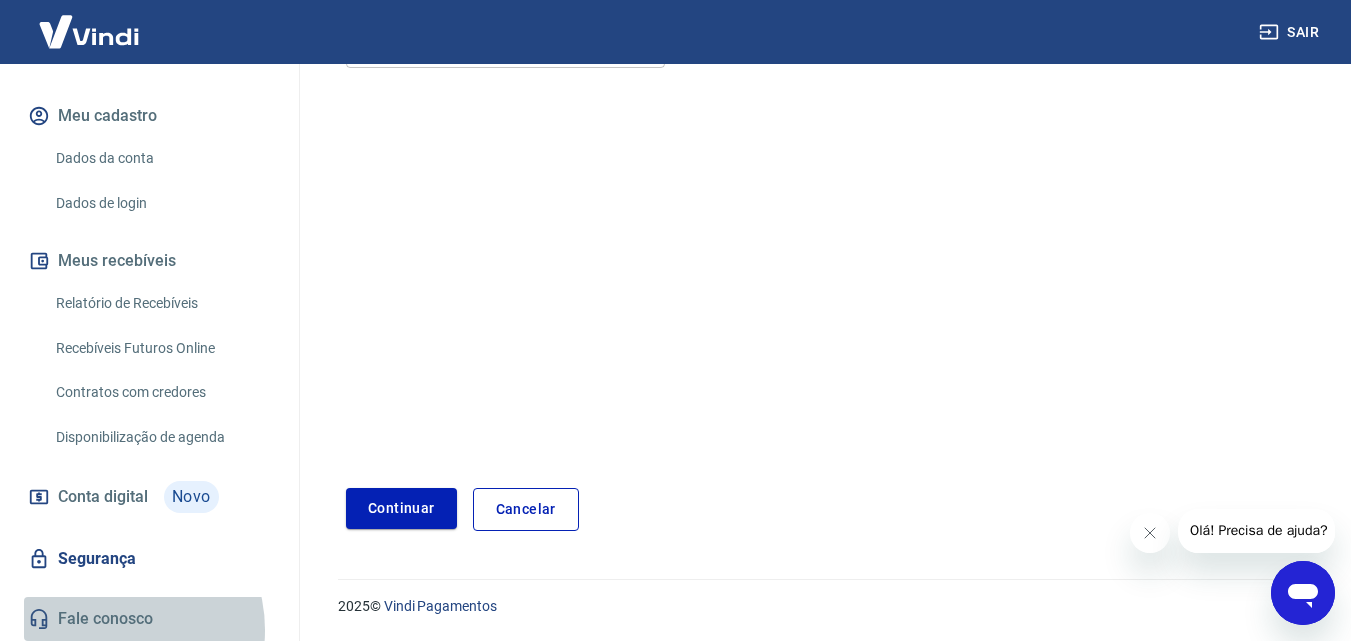 click on "Fale conosco" at bounding box center [149, 619] 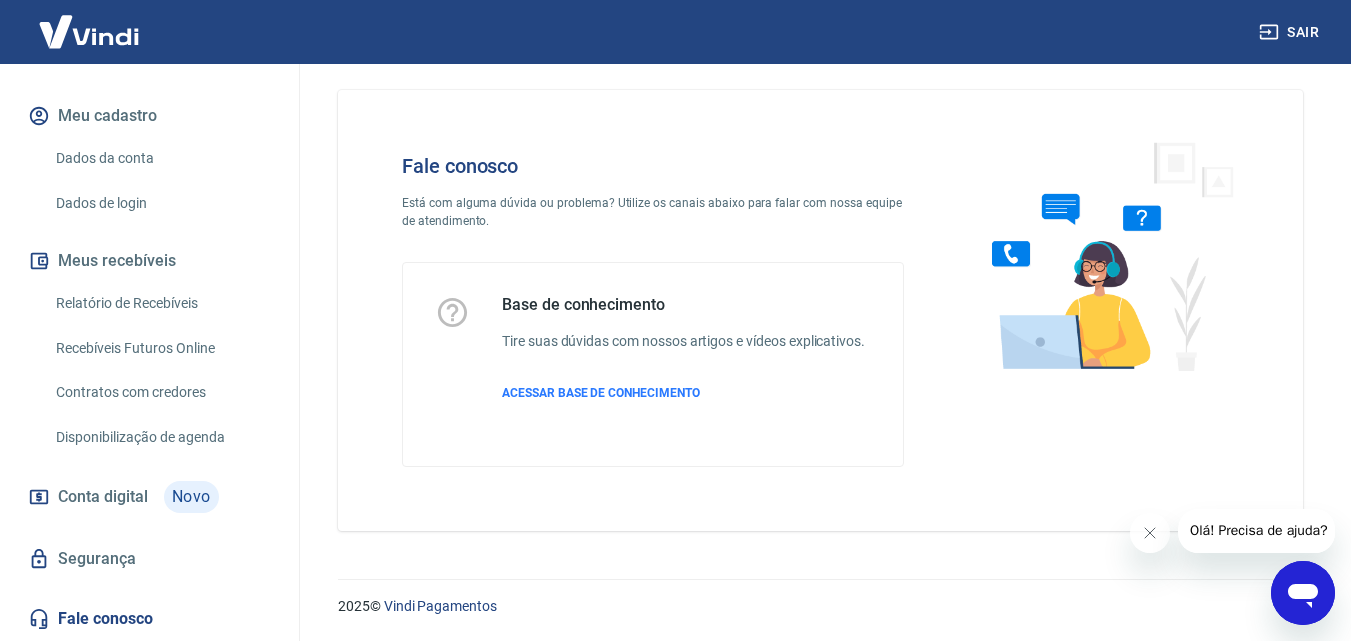 click 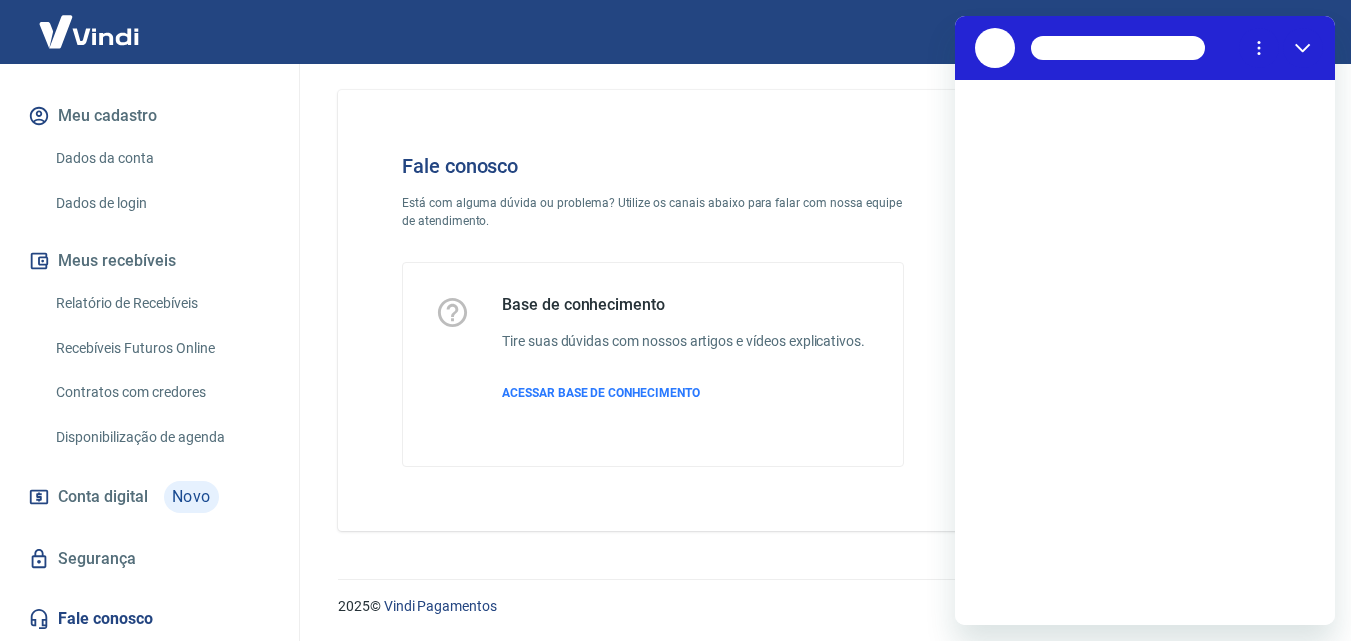 scroll, scrollTop: 0, scrollLeft: 0, axis: both 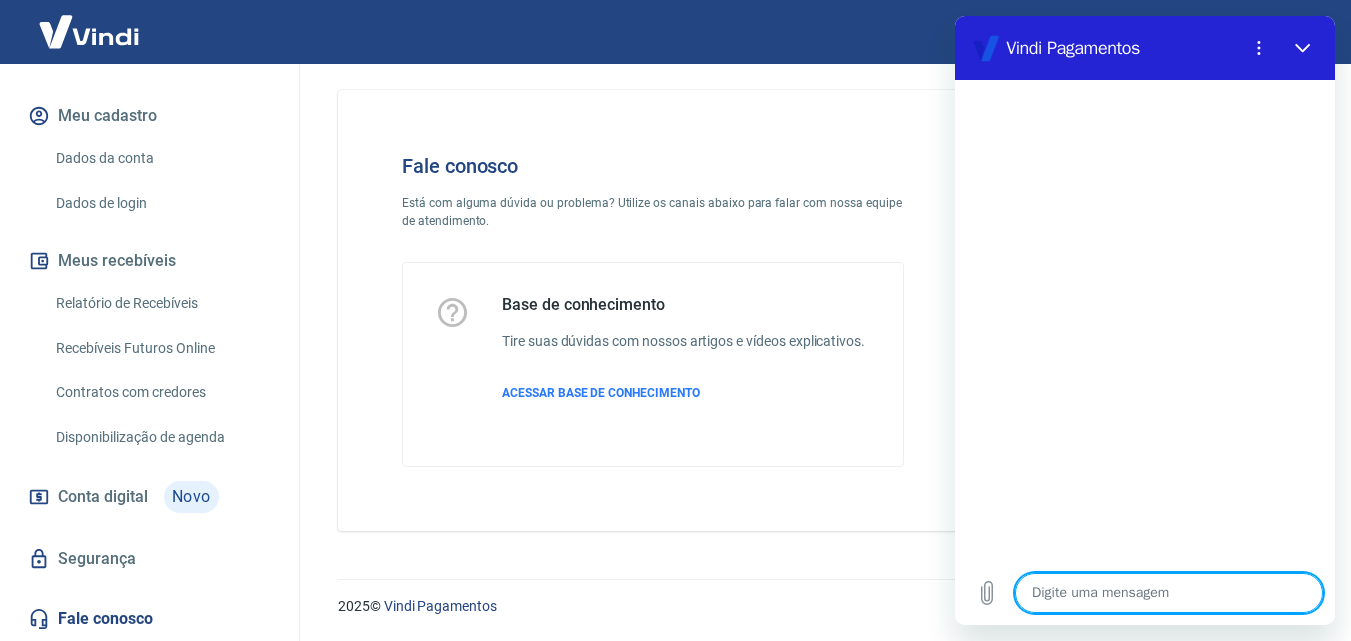 type on "b" 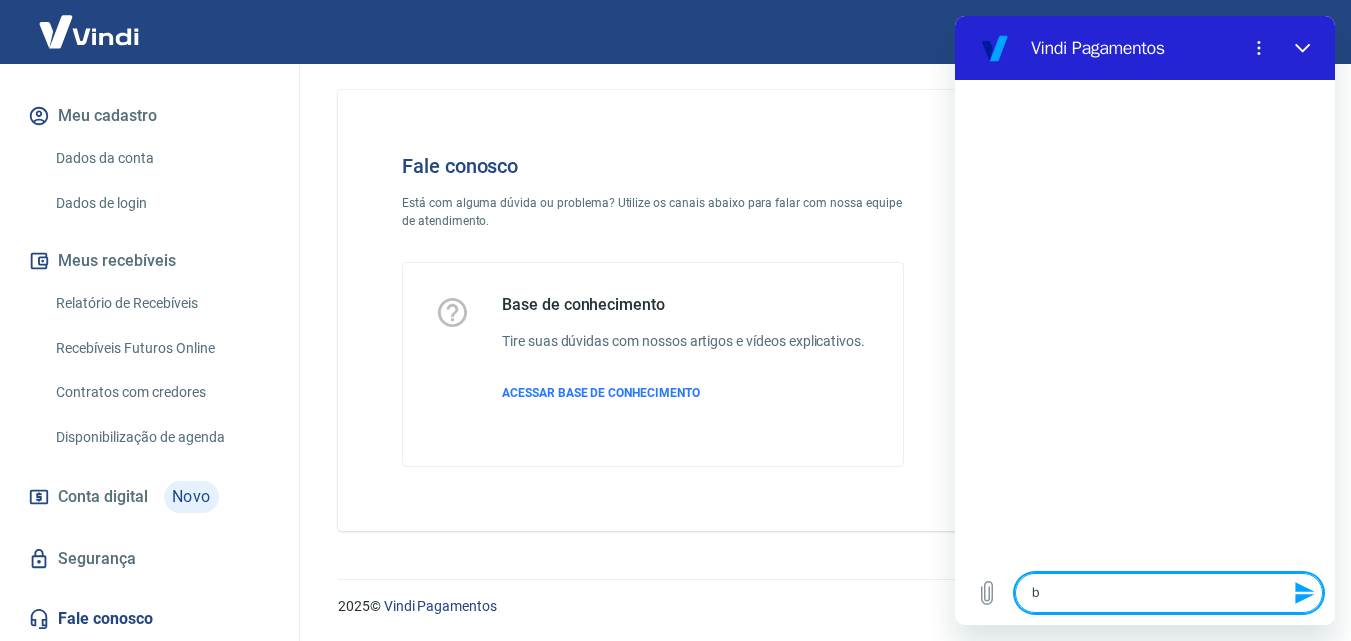 type on "bo" 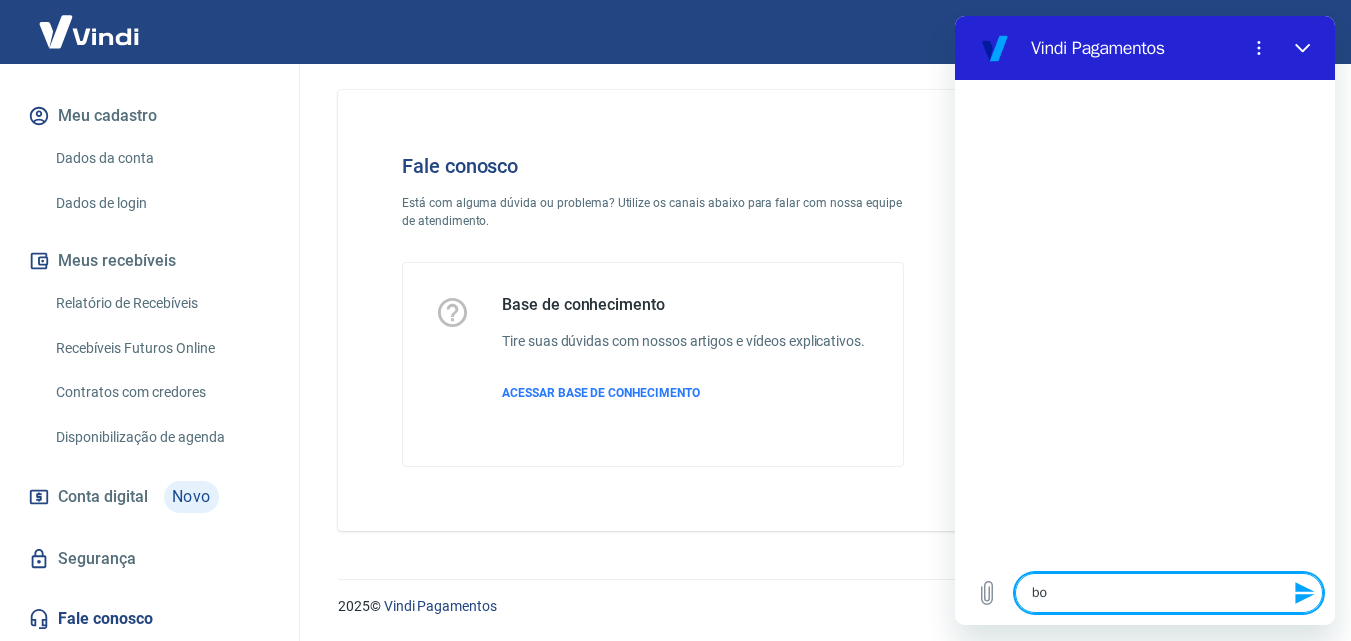 type on "boa" 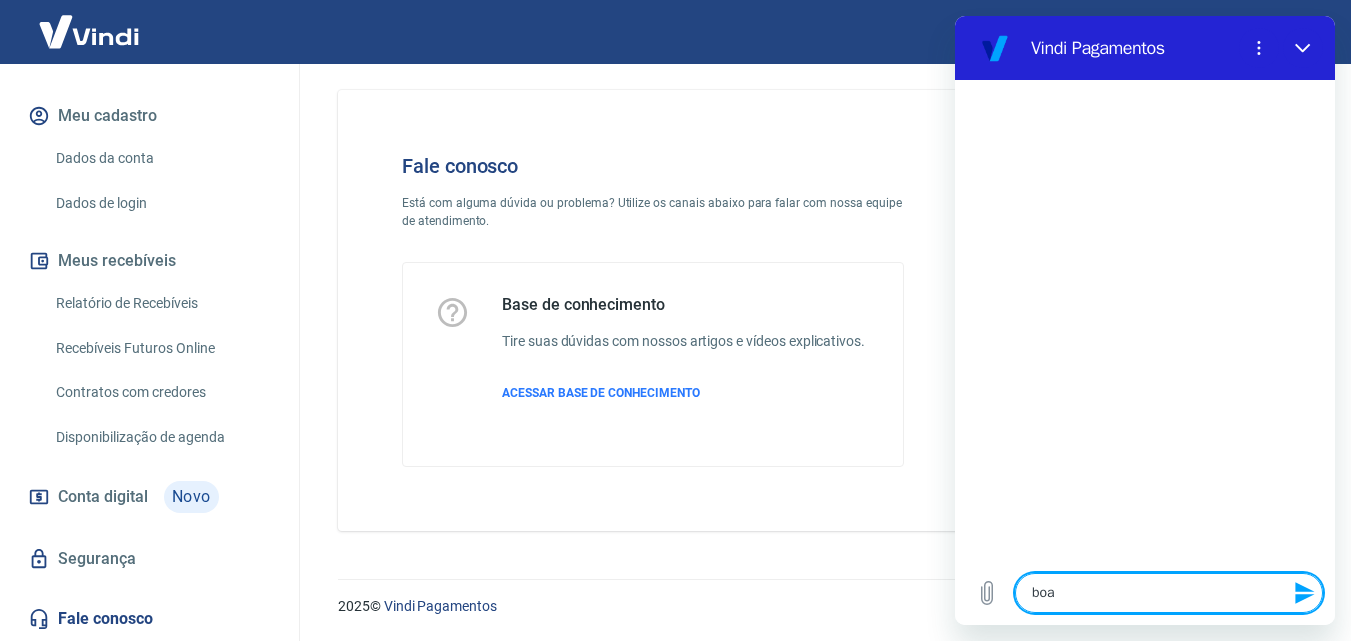 type on "boa" 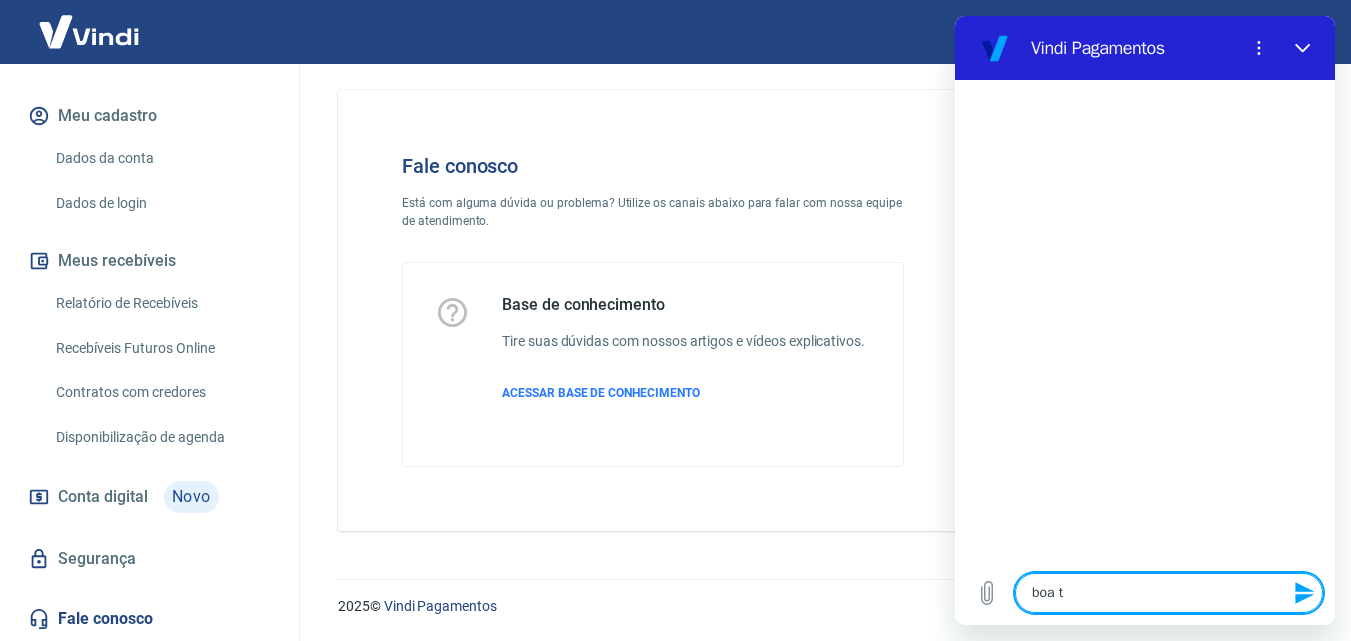 type on "boa ta" 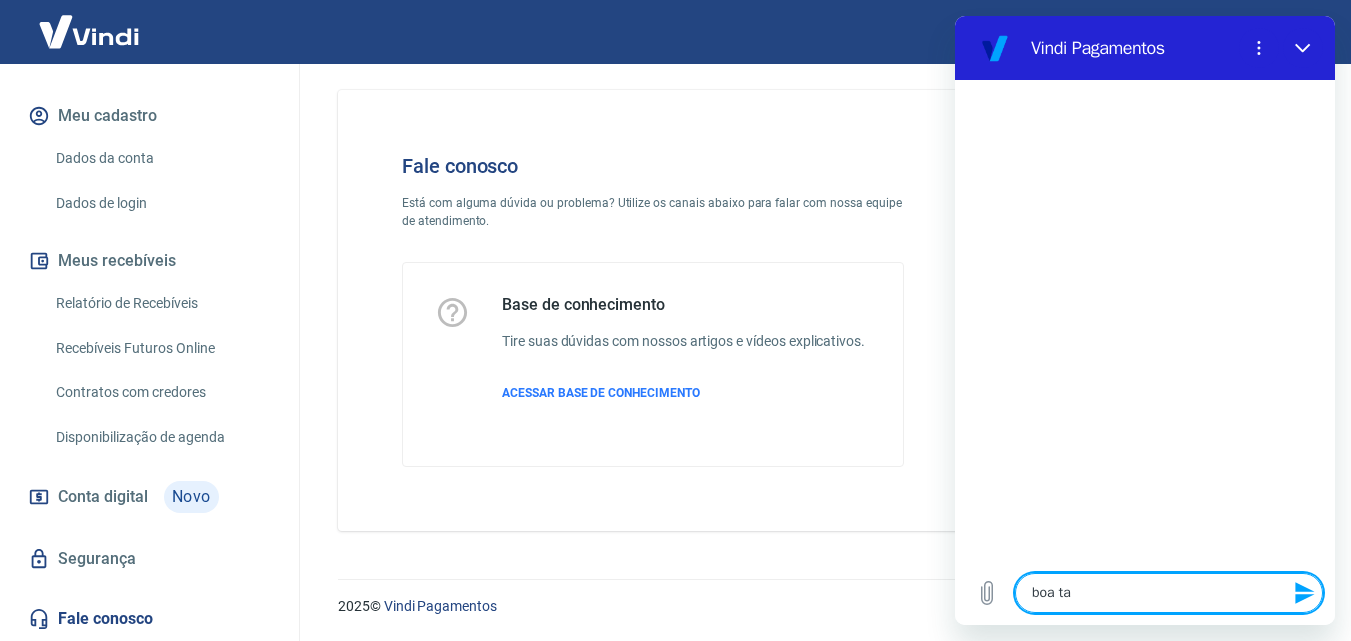 type on "boa tar" 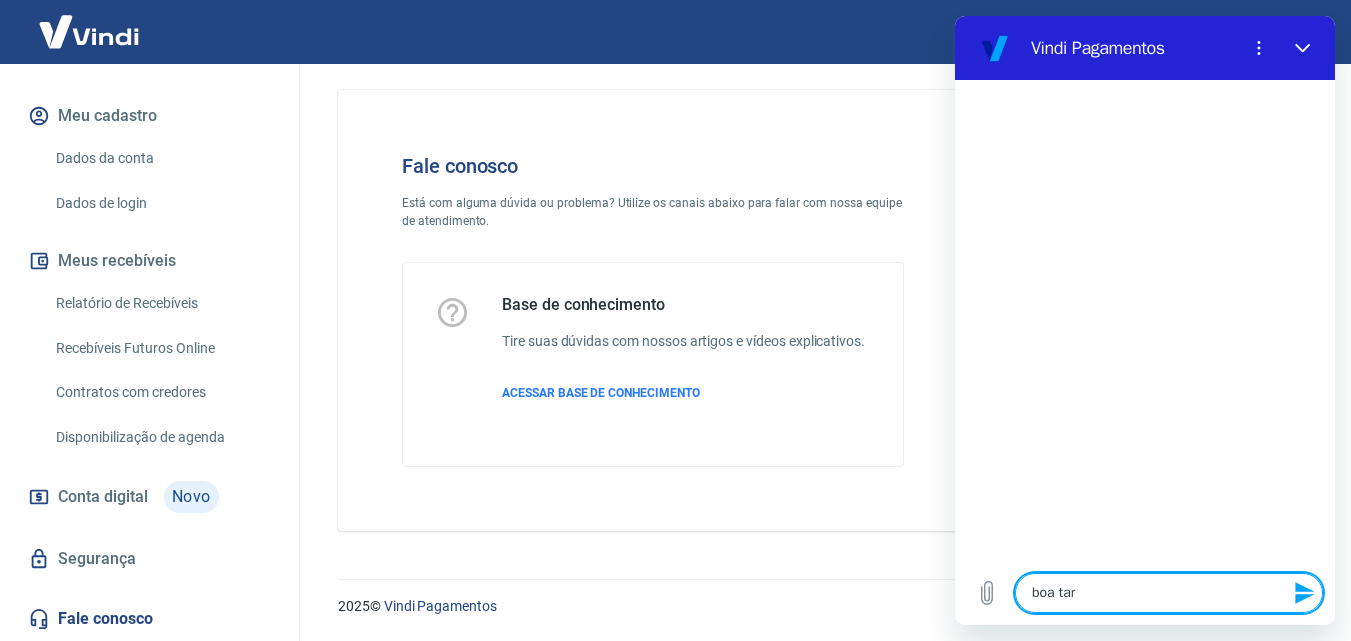 type on "boa tard" 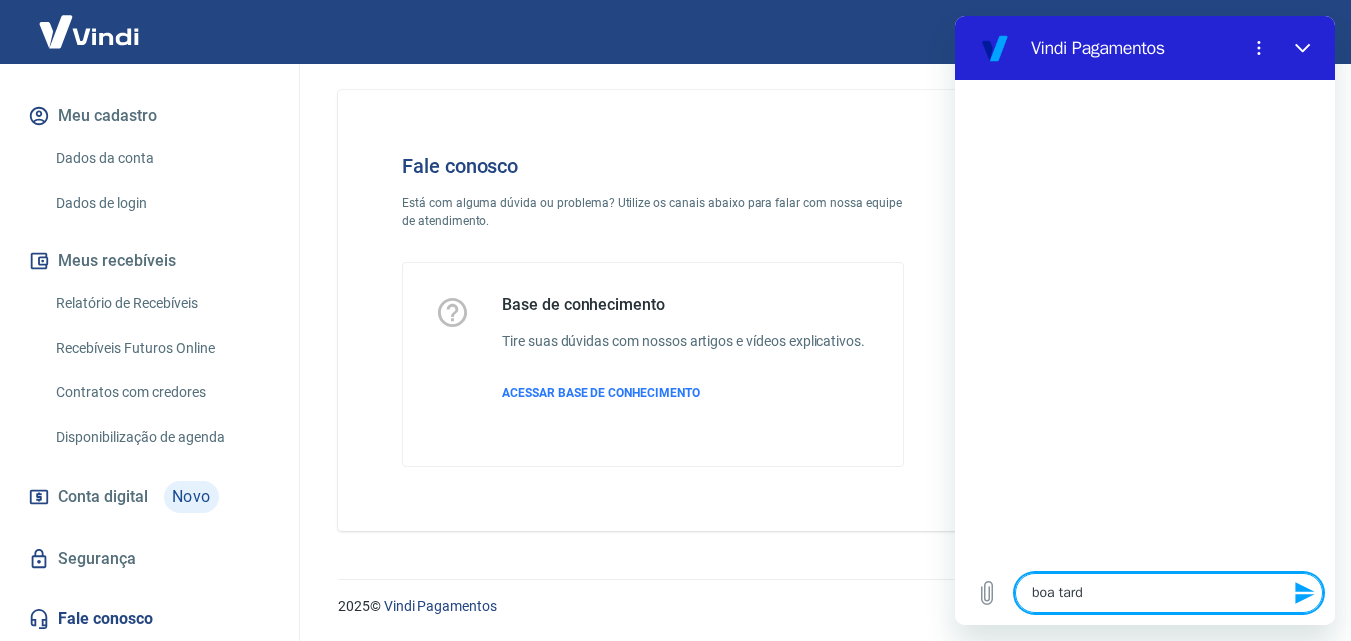 type on "boa tarde" 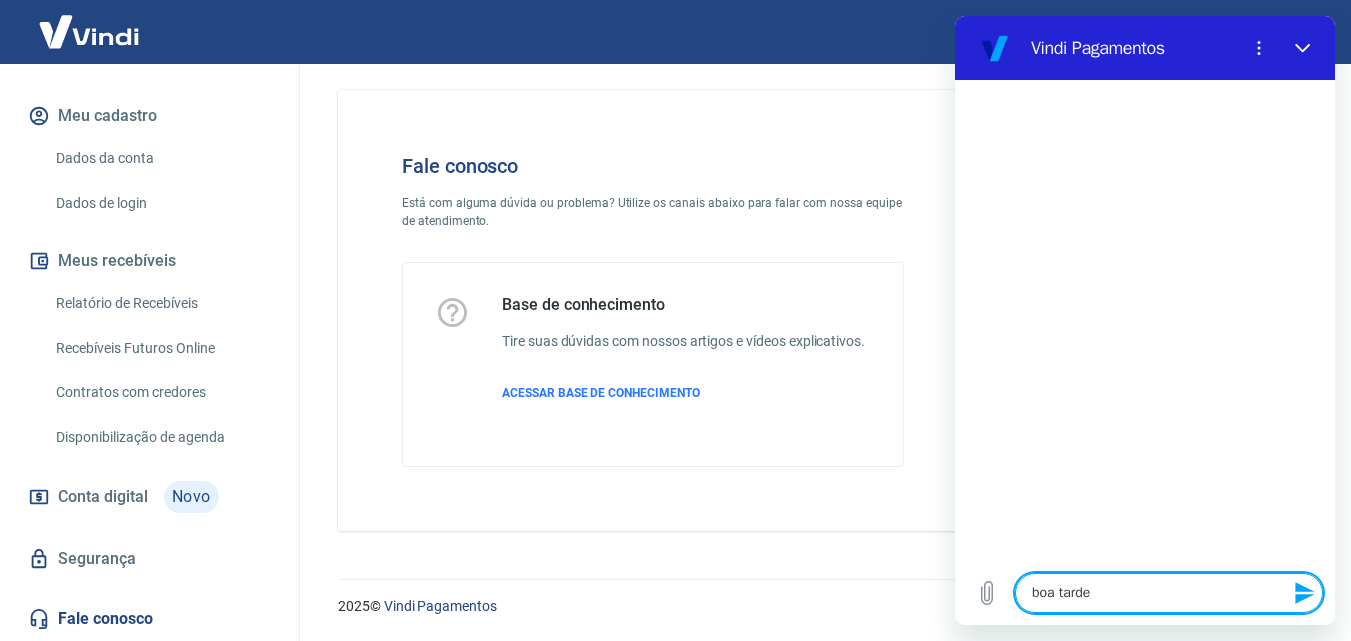 type 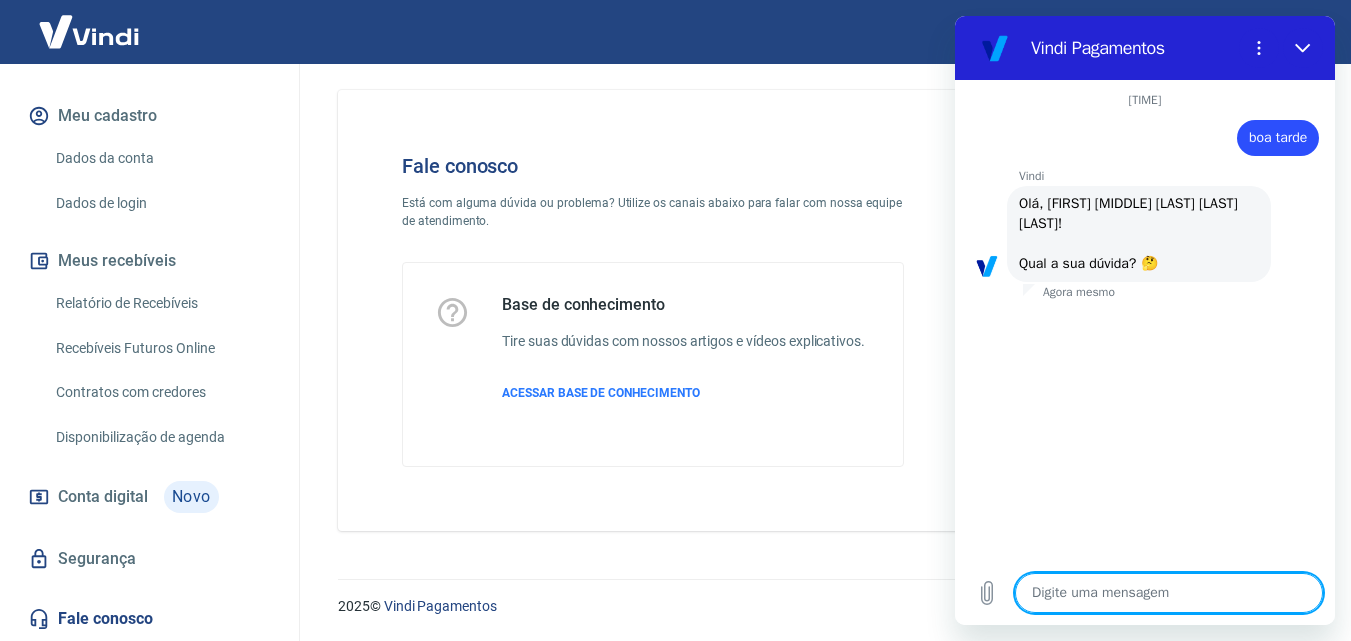scroll, scrollTop: 112, scrollLeft: 0, axis: vertical 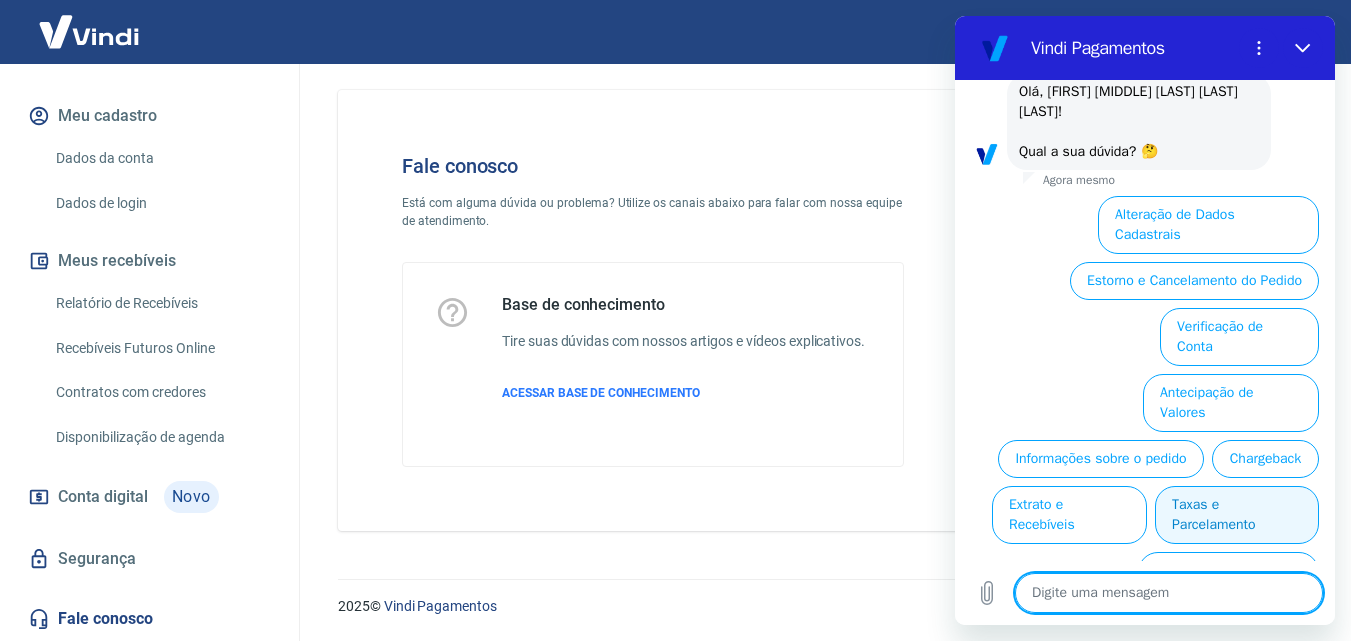 click on "Taxas e Parcelamento" at bounding box center [1237, 515] 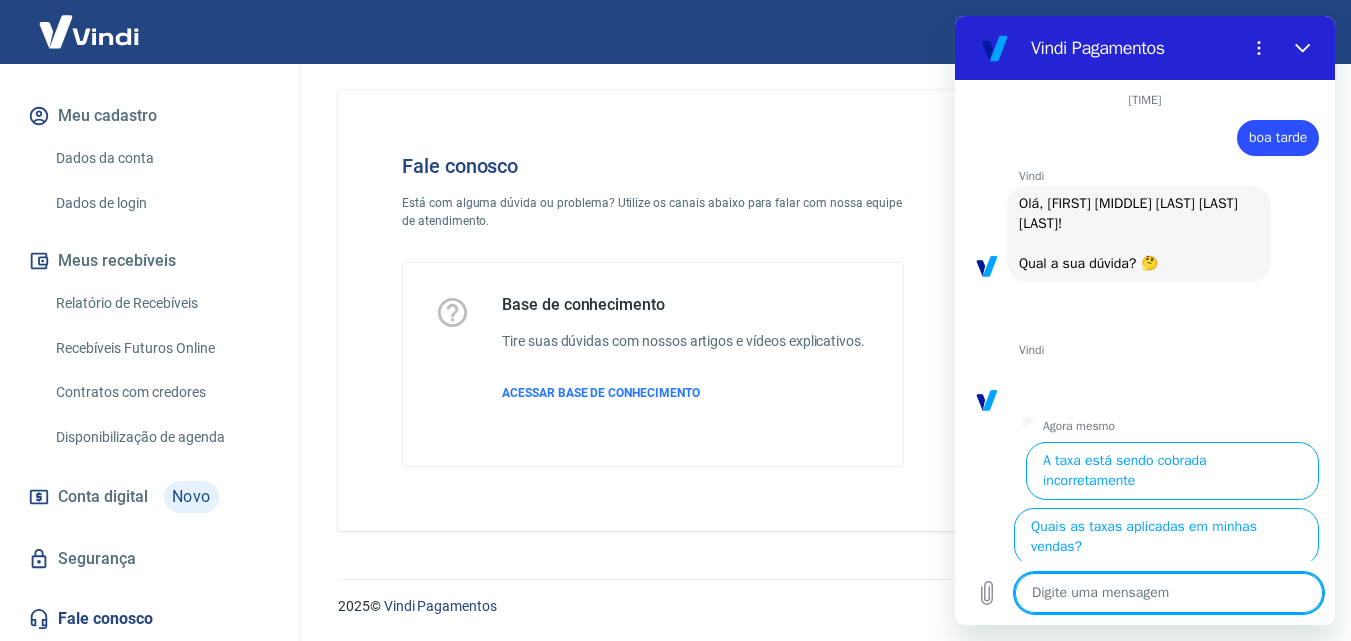 scroll, scrollTop: 148, scrollLeft: 0, axis: vertical 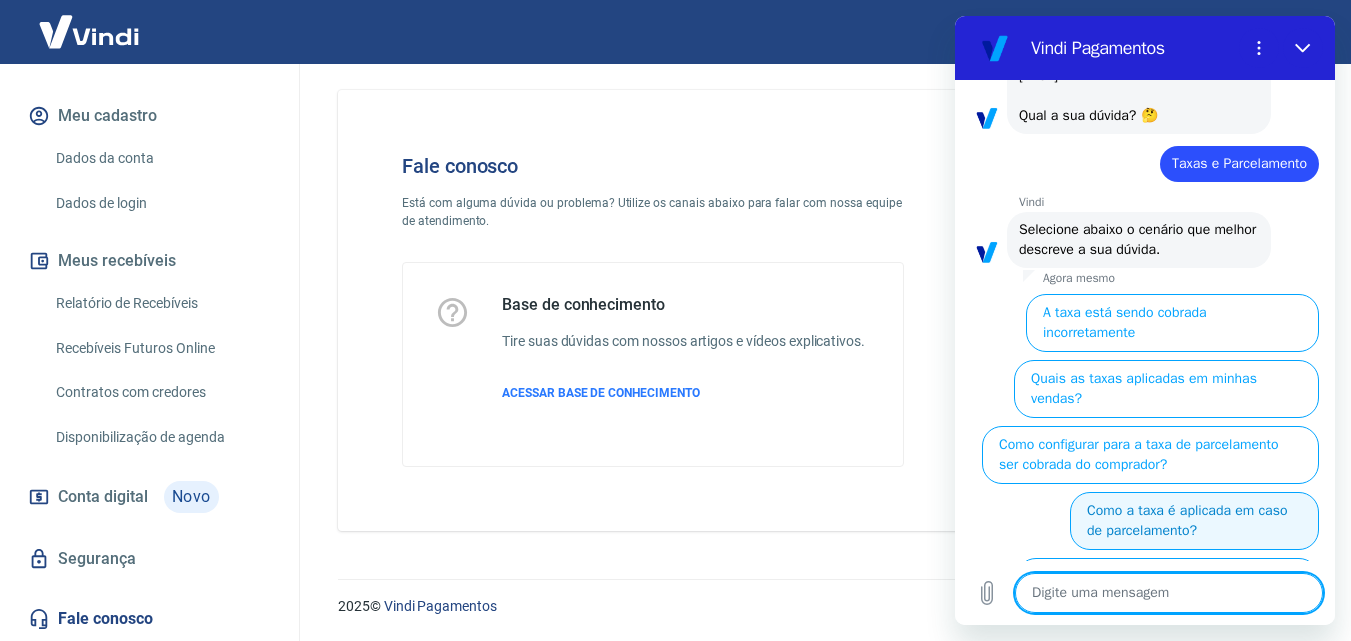 click on "Como a taxa é aplicada em caso de parcelamento?" at bounding box center (1194, 521) 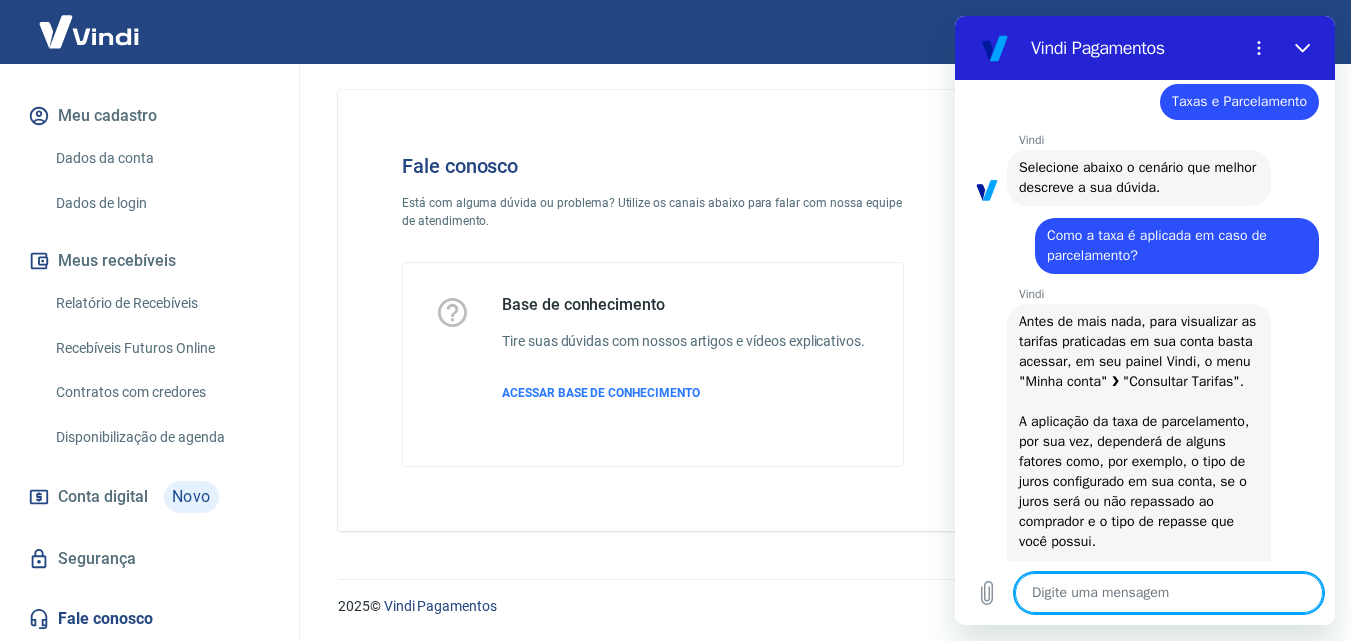 scroll, scrollTop: 410, scrollLeft: 0, axis: vertical 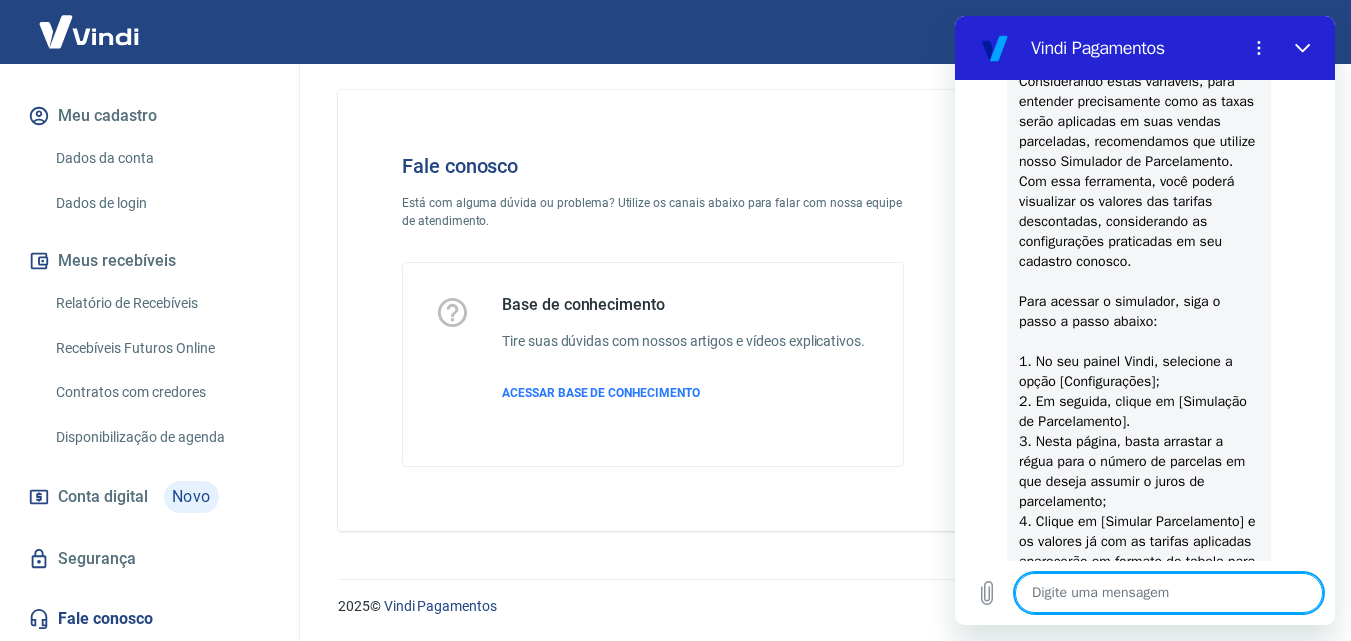 type on "x" 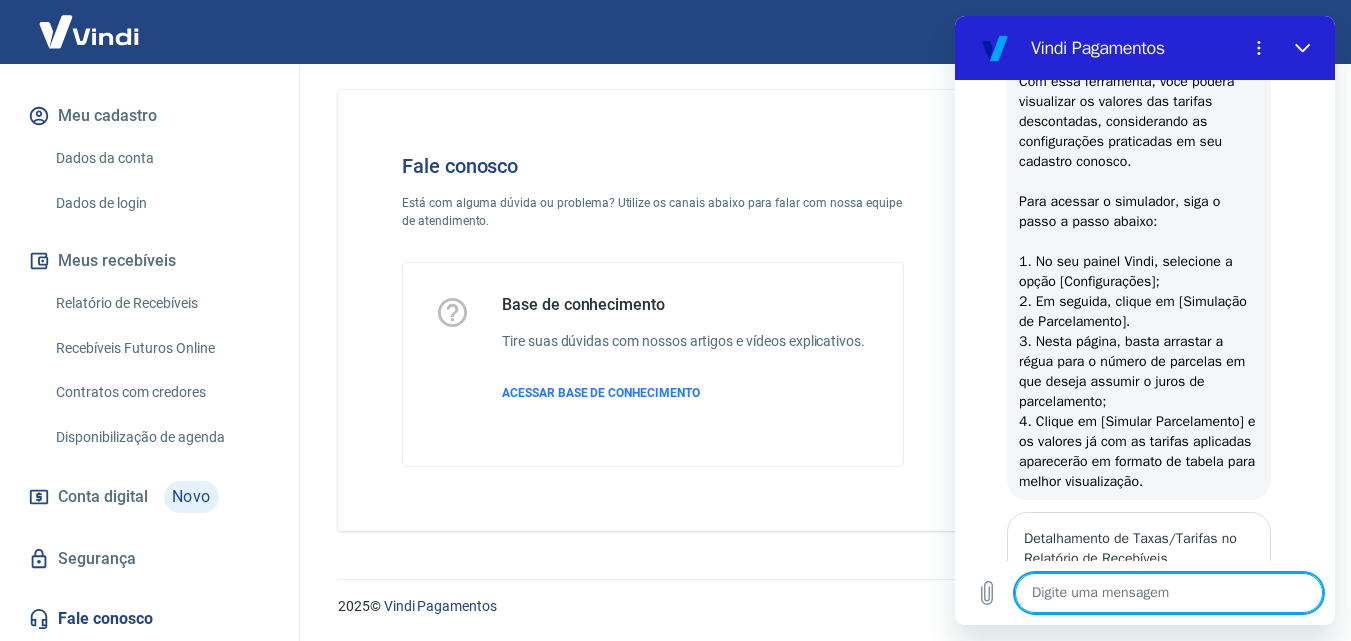 scroll, scrollTop: 1010, scrollLeft: 0, axis: vertical 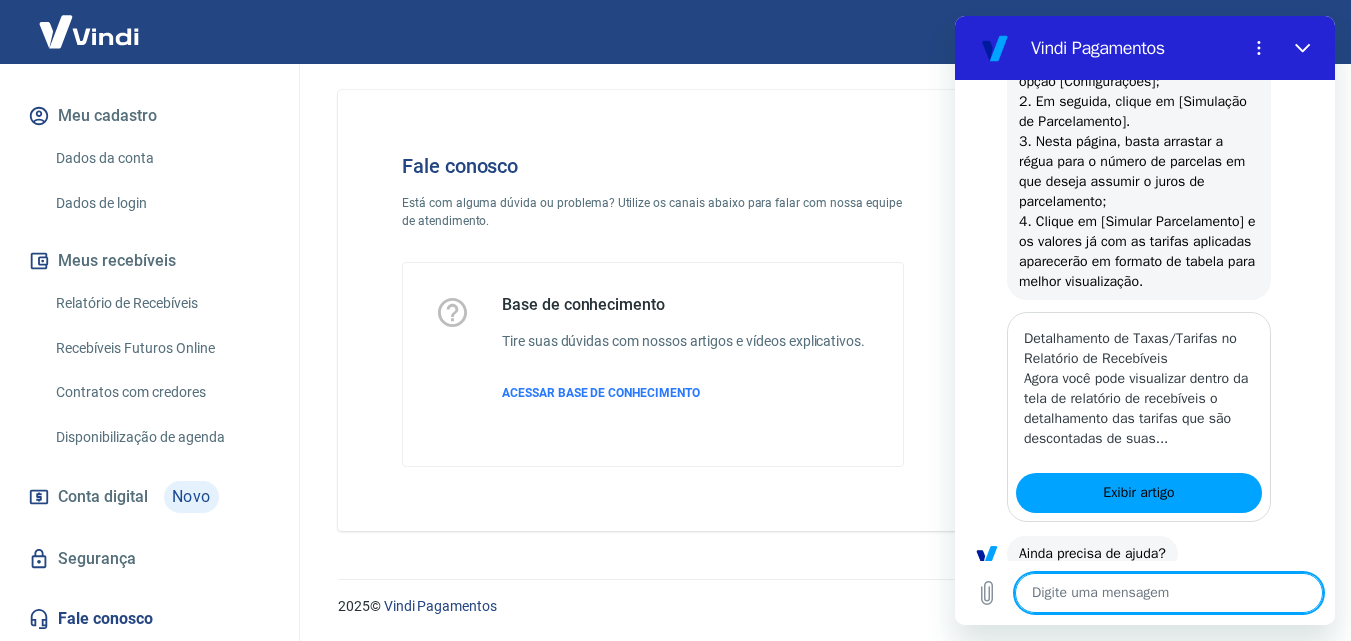 click at bounding box center (1169, 593) 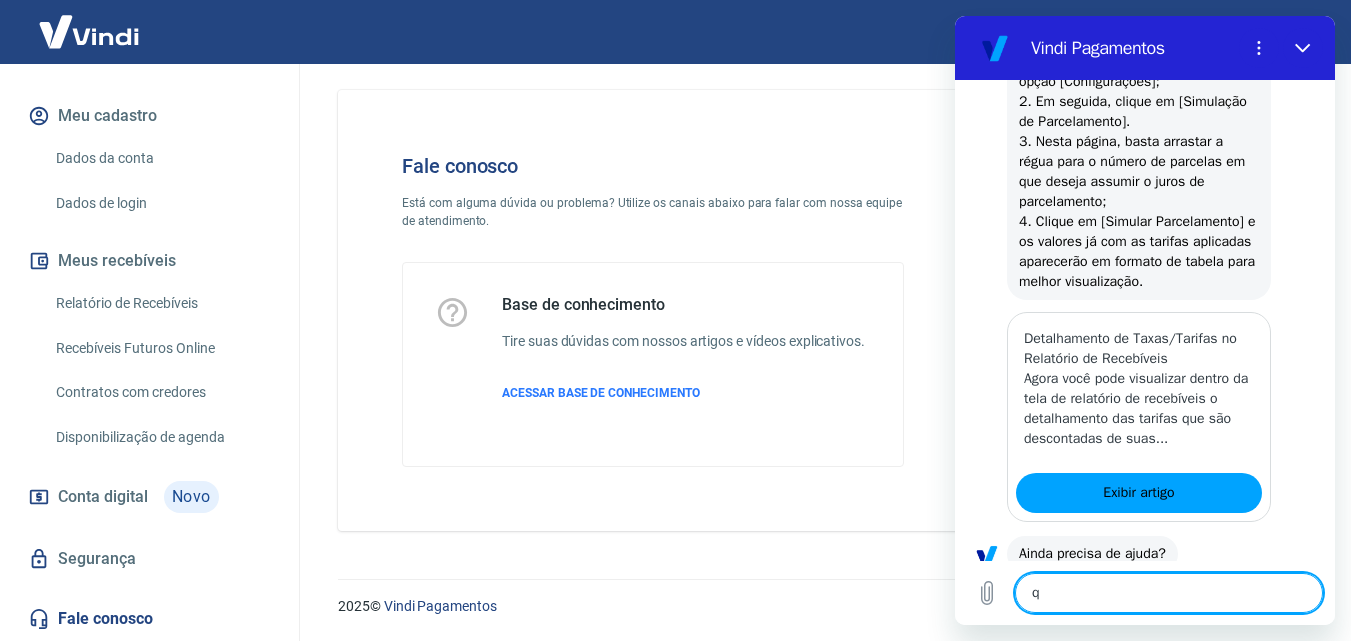type on "qw" 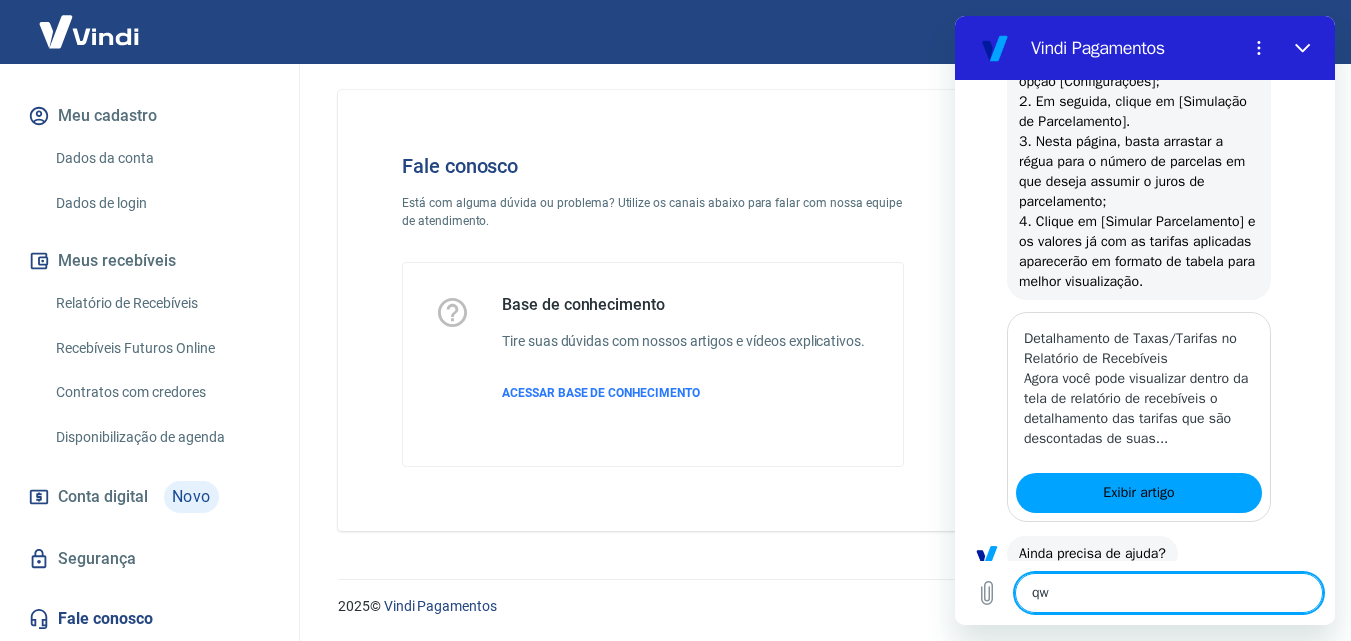 type on "x" 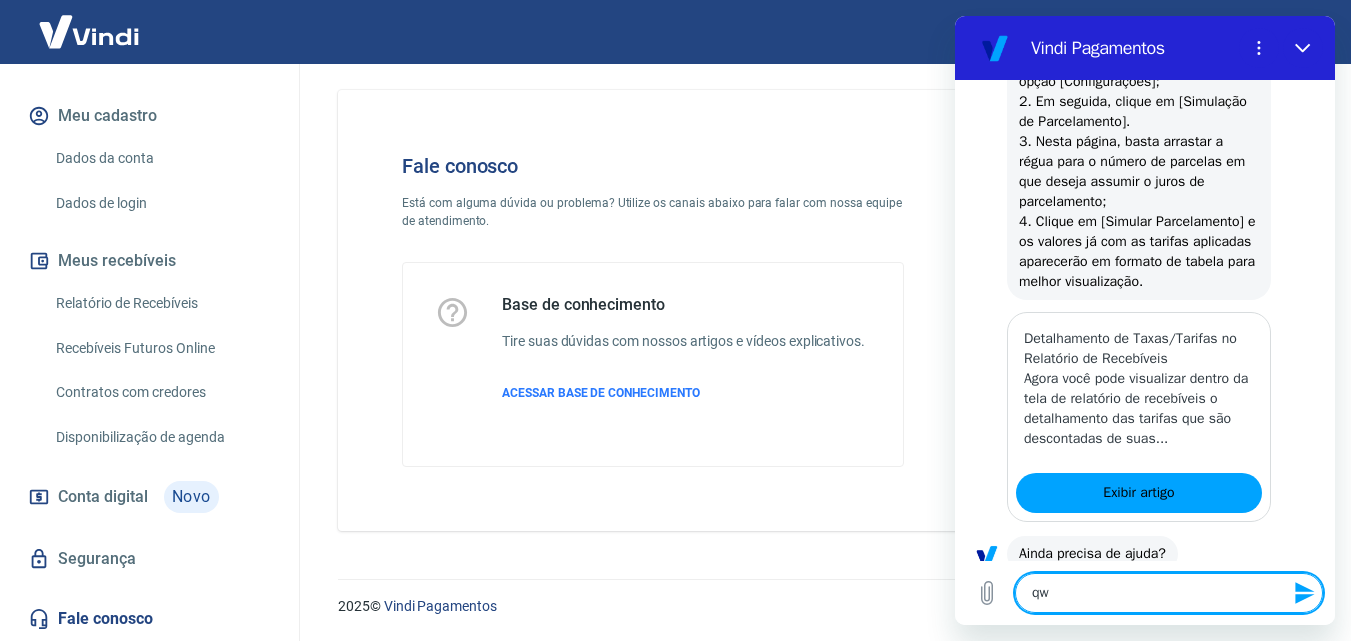 type on "qwu" 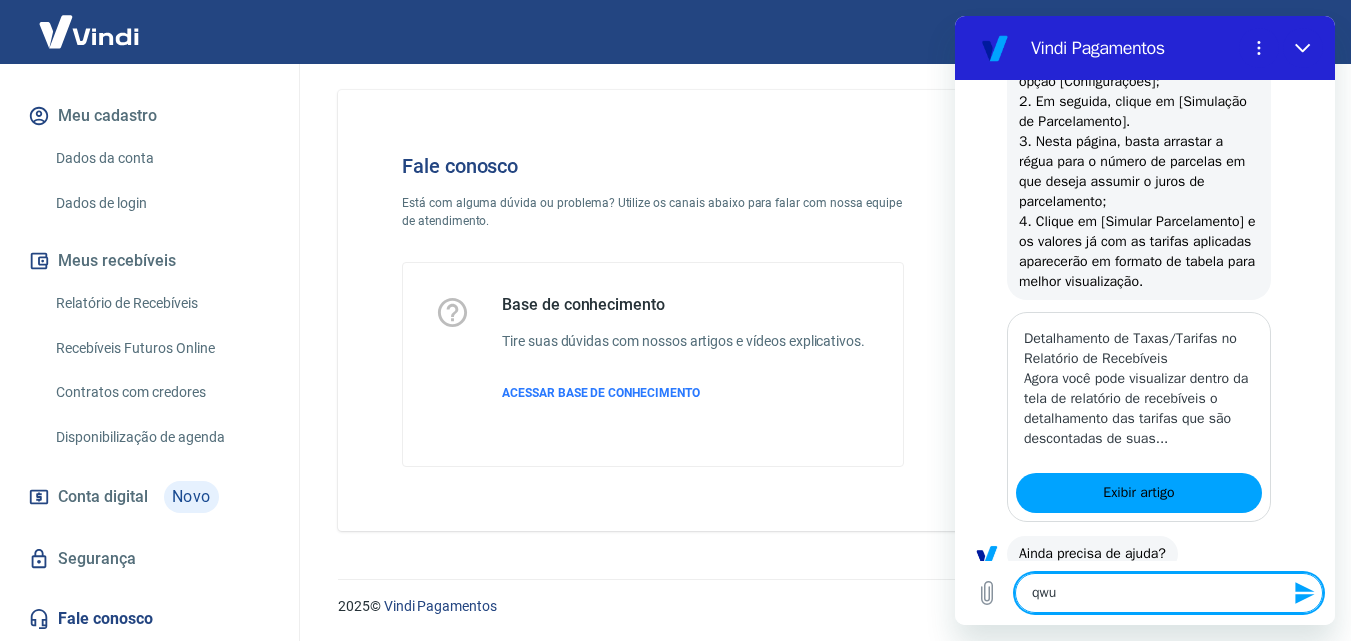 type on "qw" 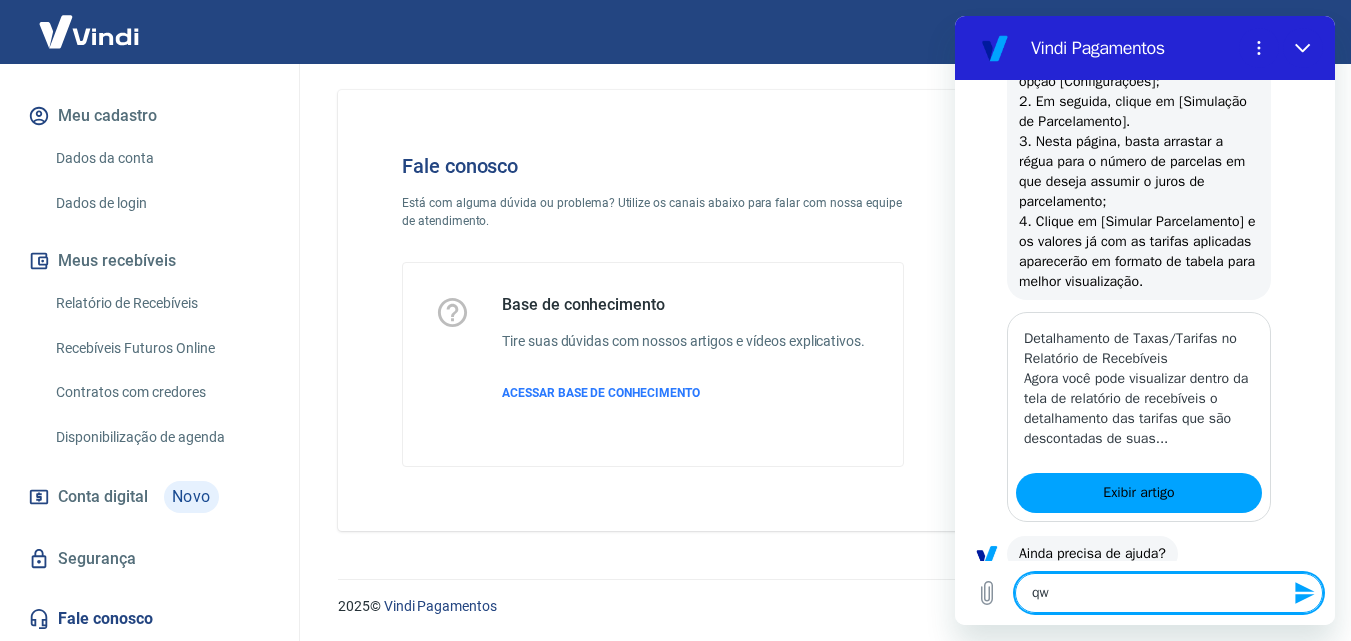 type on "q" 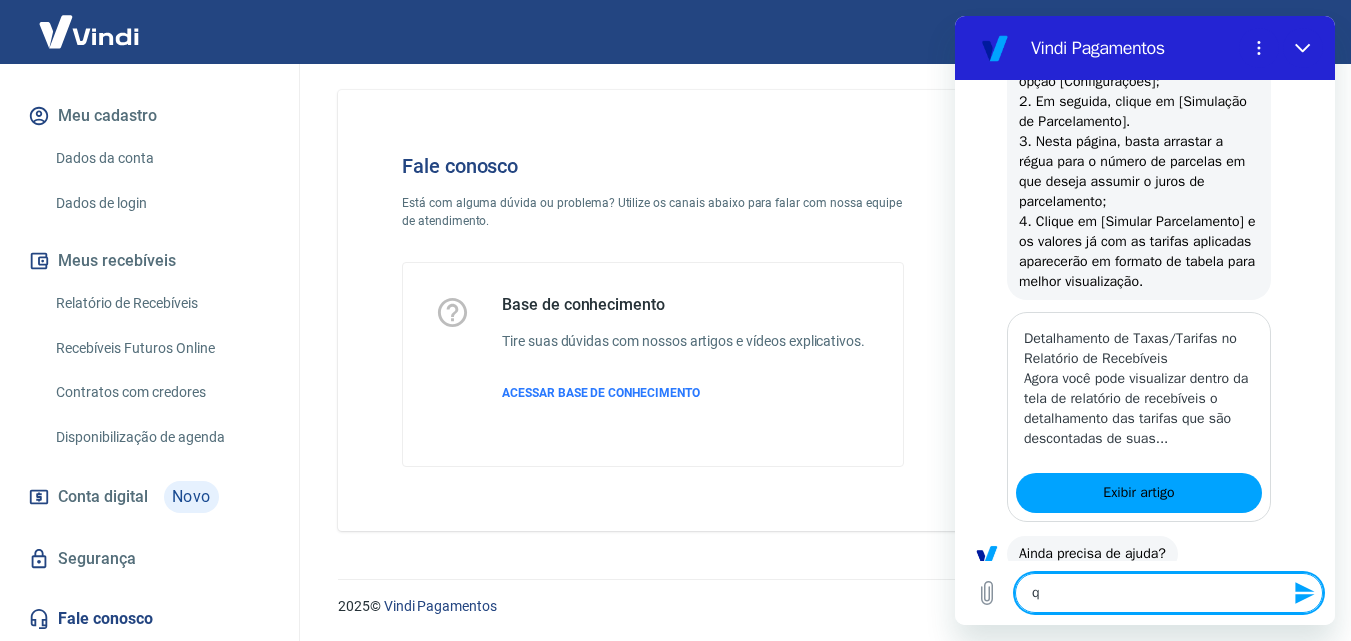 type on "qu" 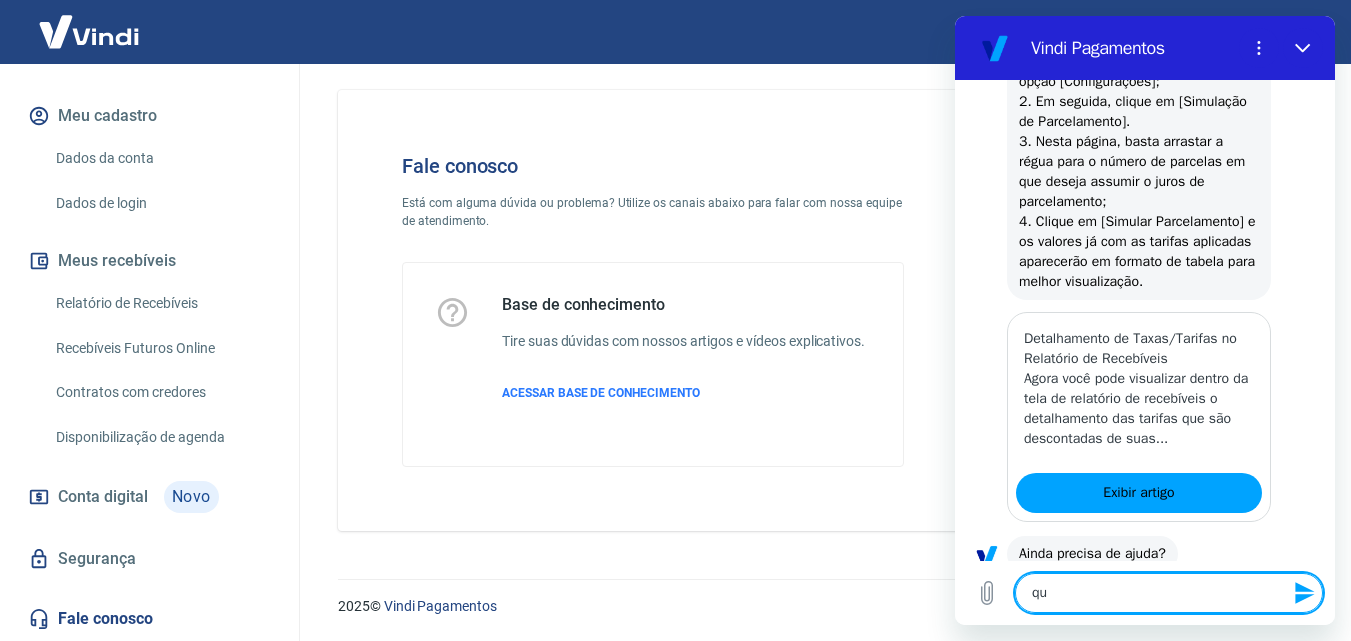 type on "qua" 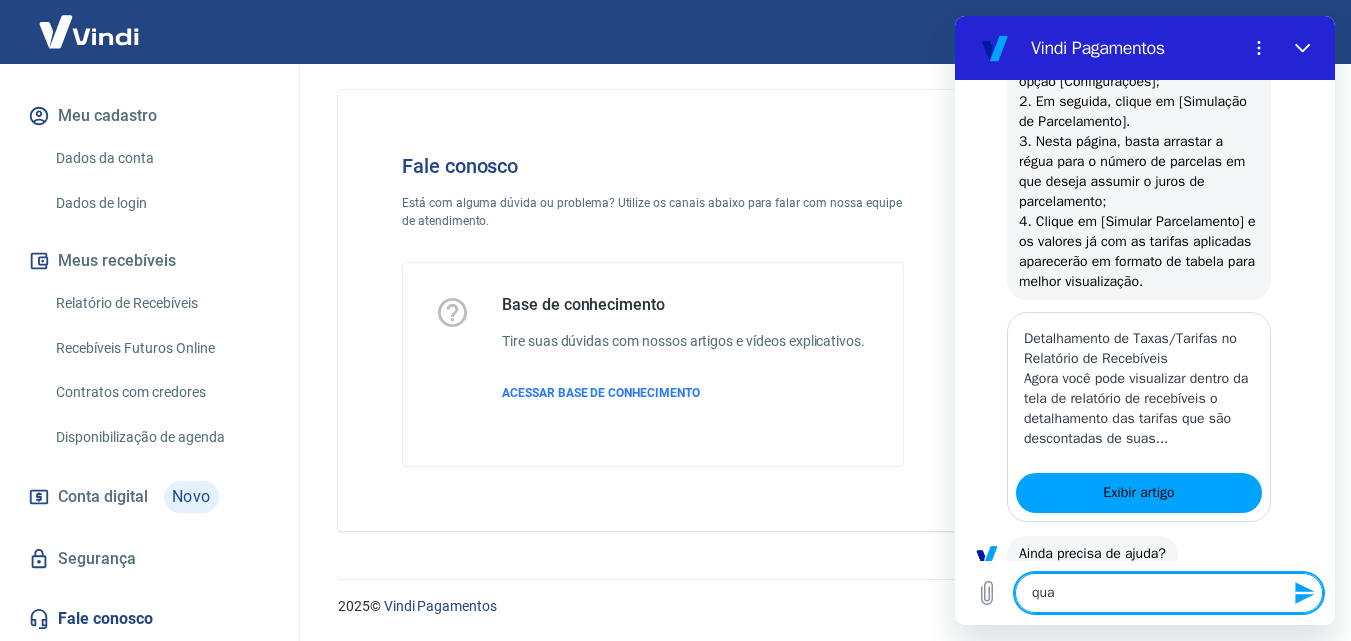 type on "qual" 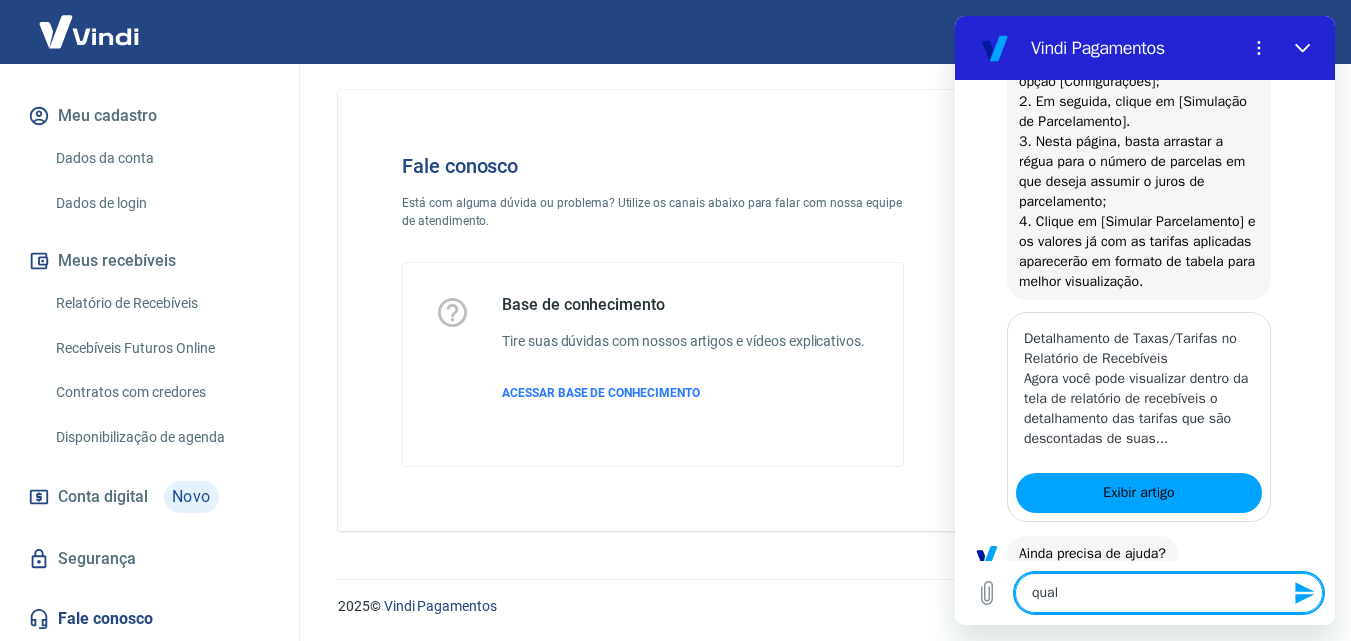 type on "qual" 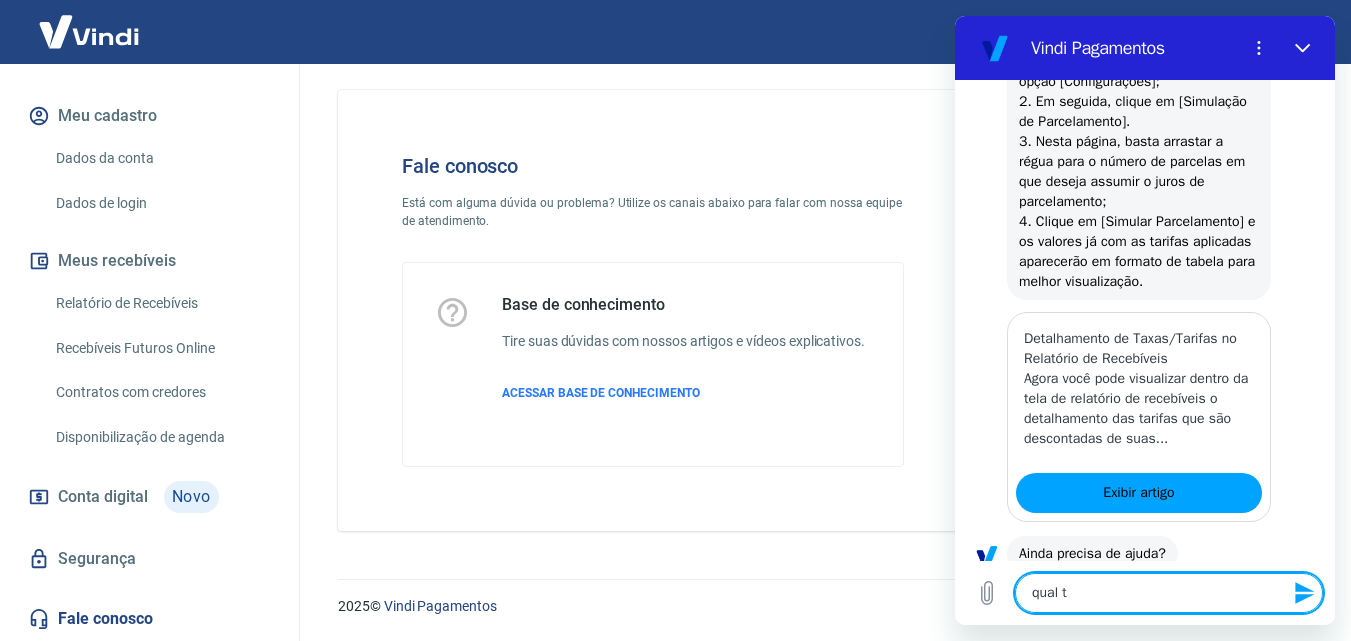 type on "qual ta" 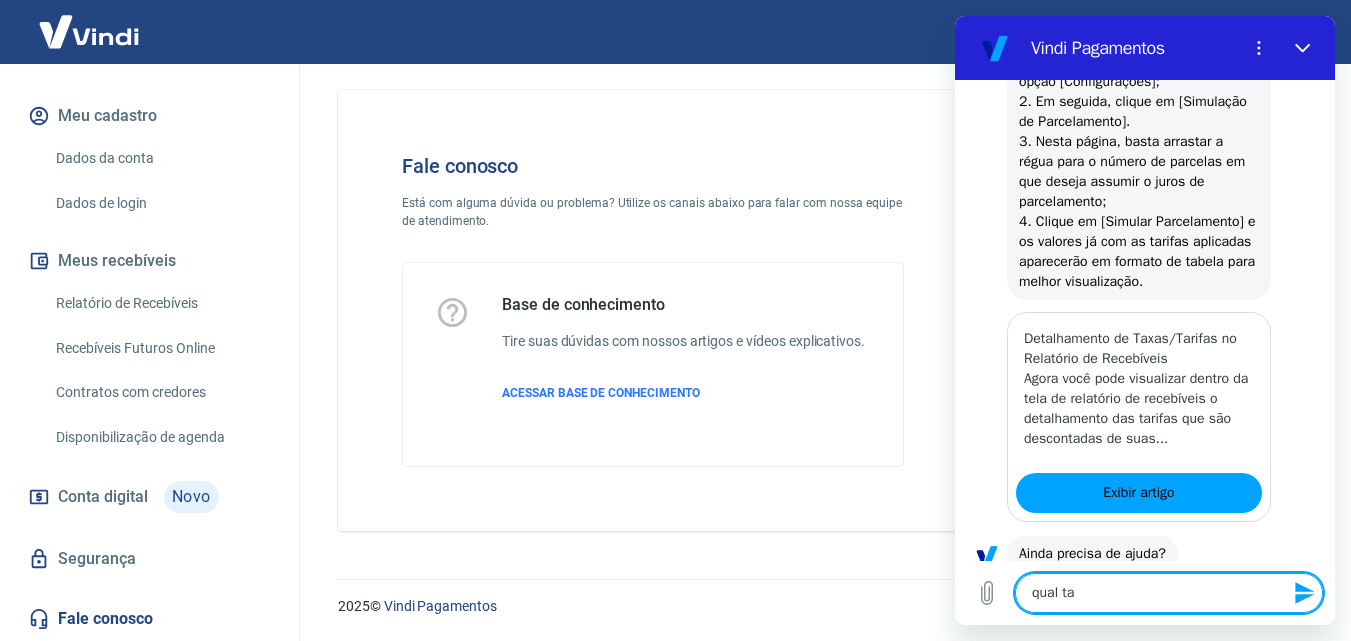 type on "qual tax" 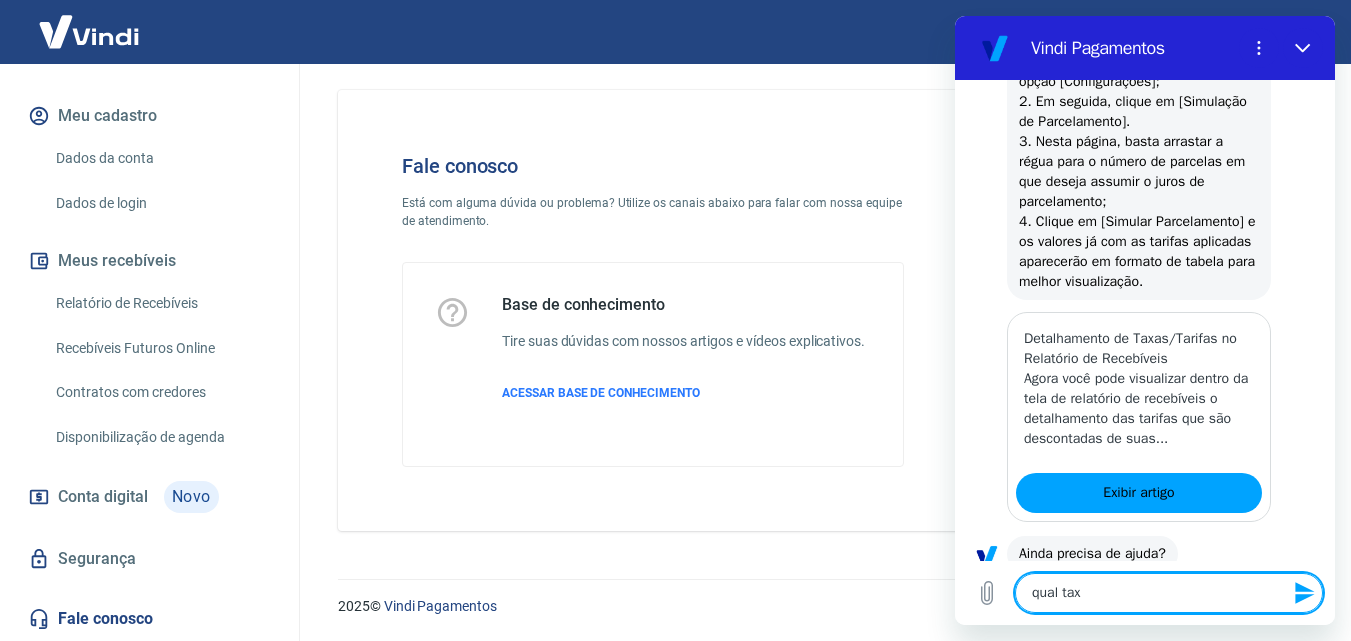 type on "x" 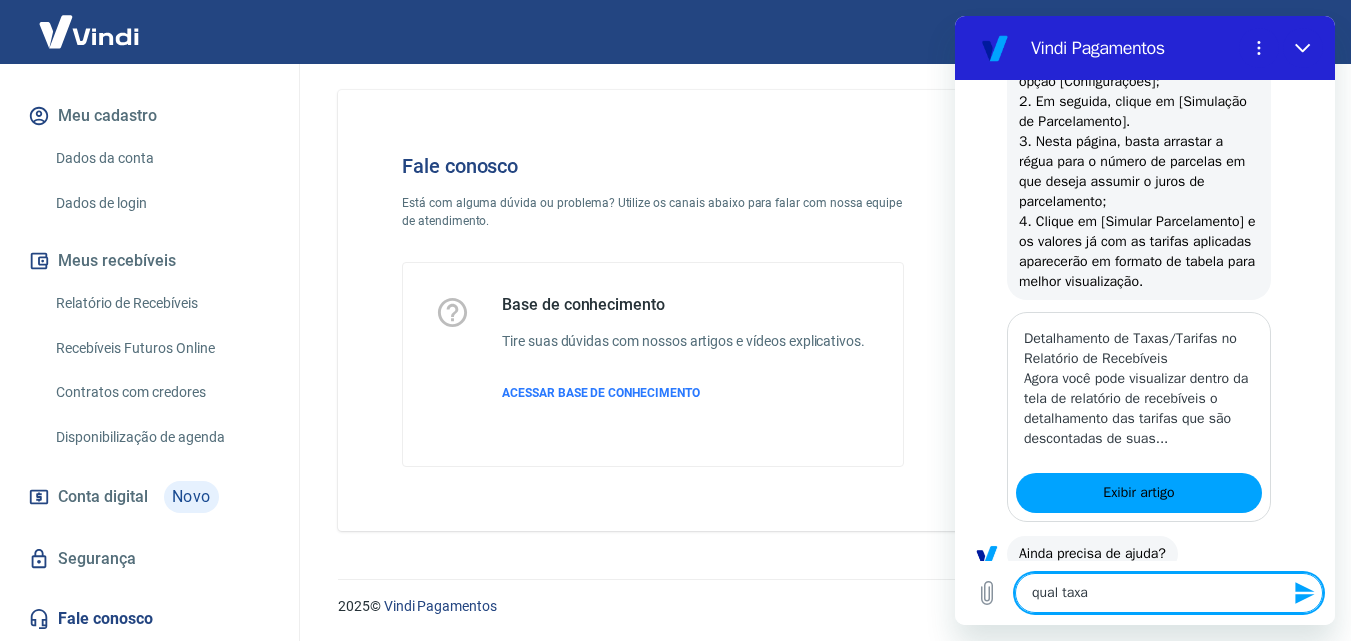 type on "x" 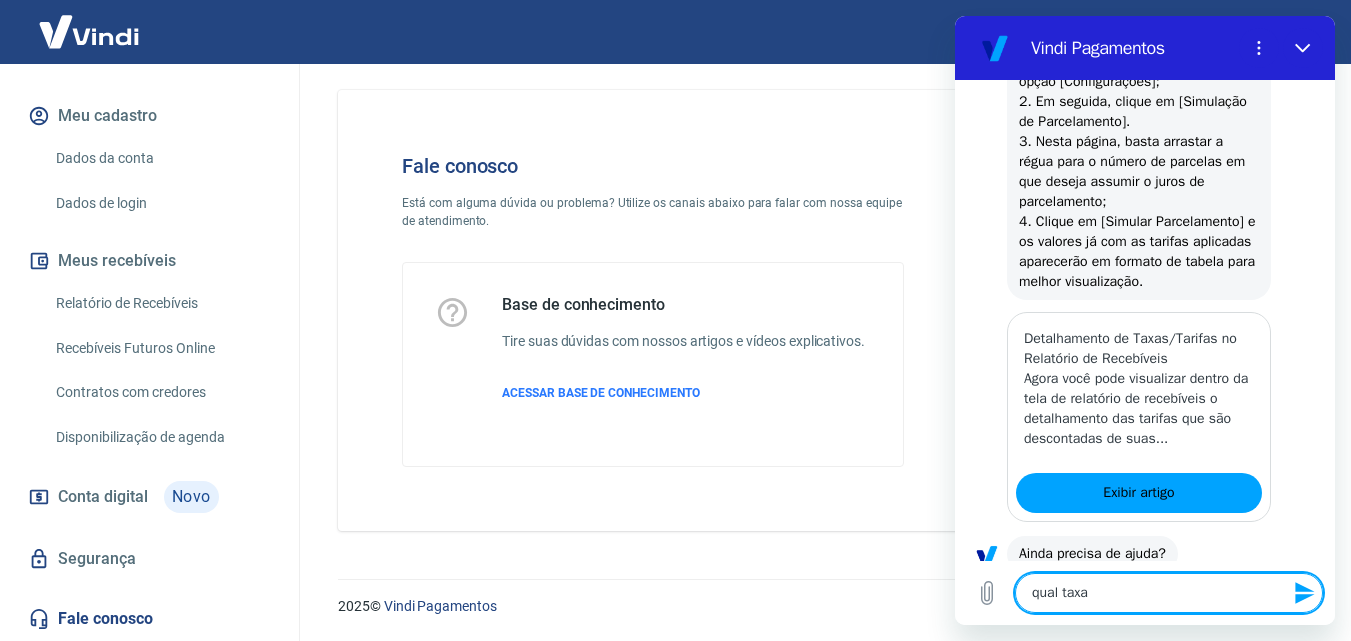 type on "qual taxa p" 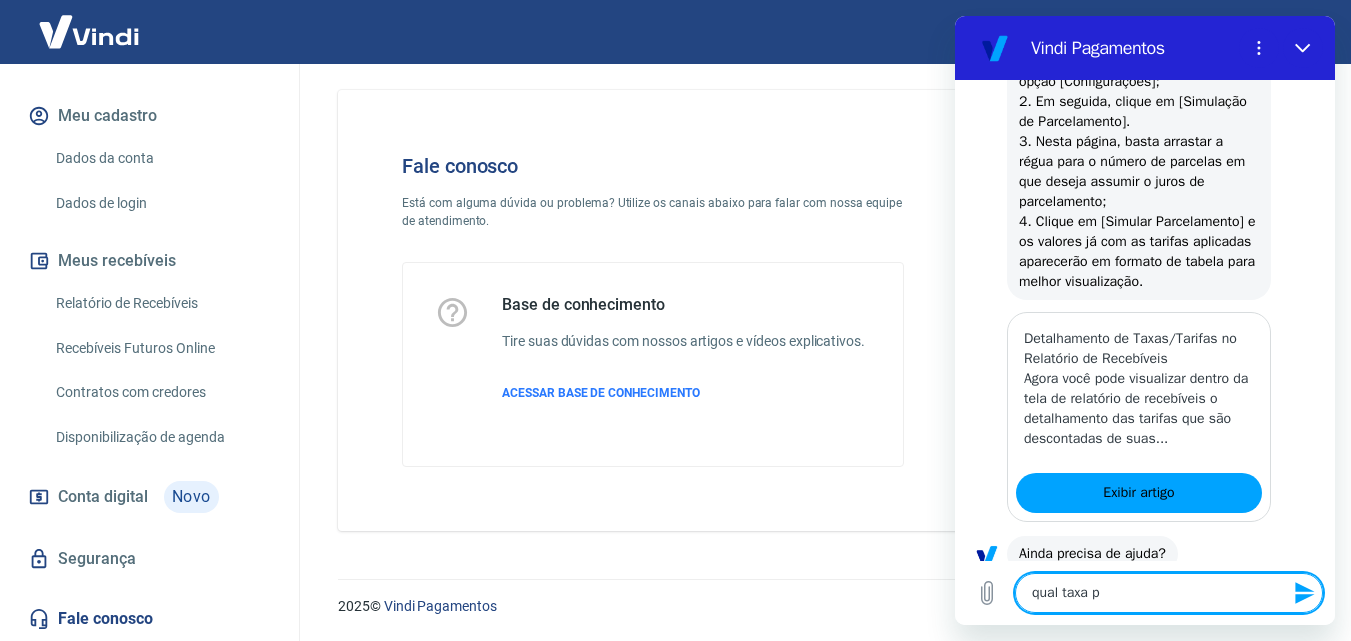type on "qual taxa pa" 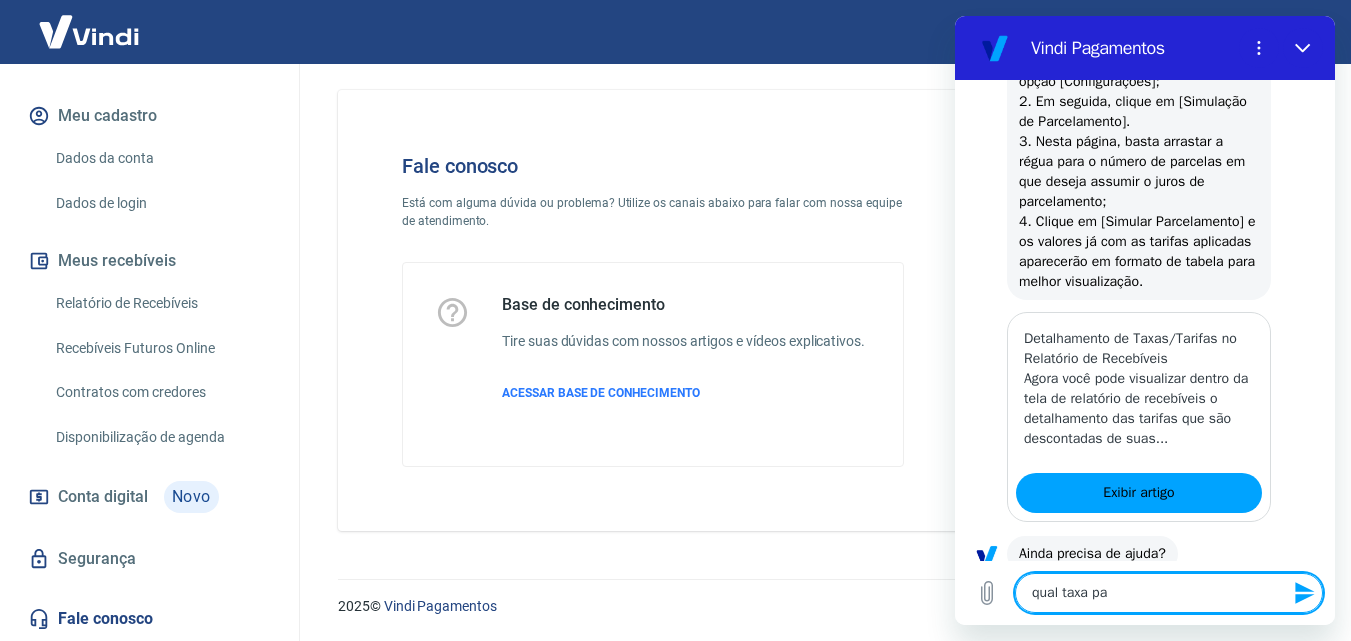 type on "qual taxa pag" 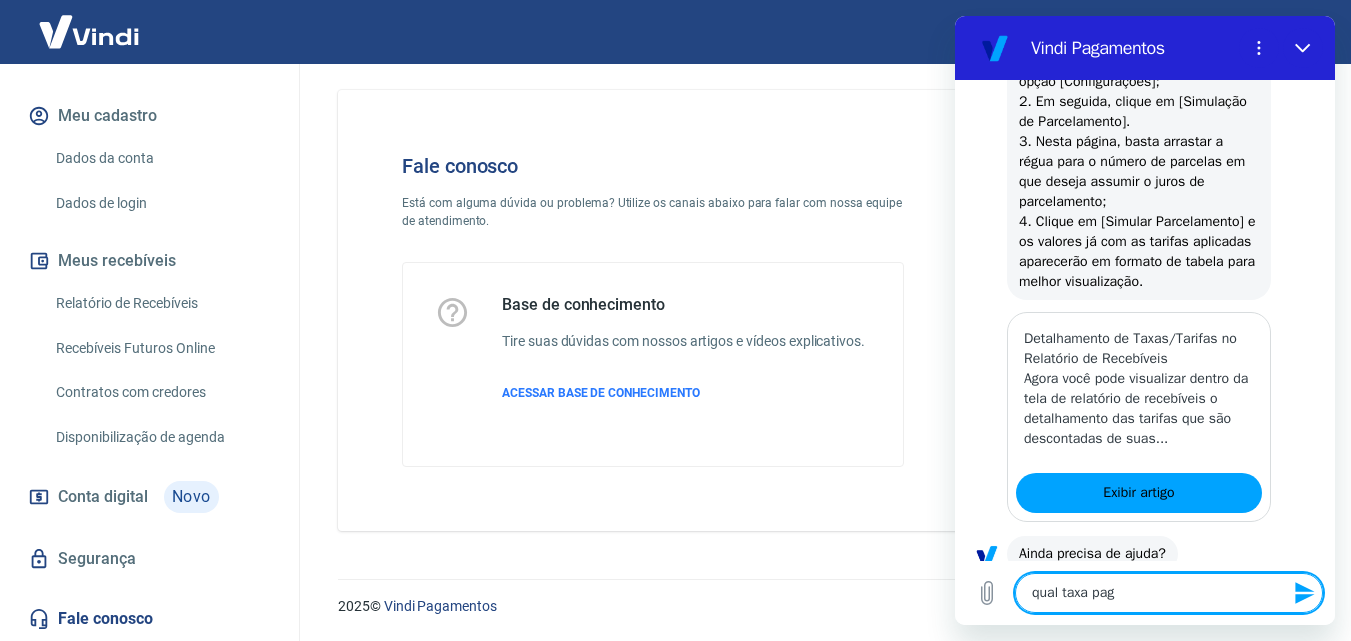 type on "x" 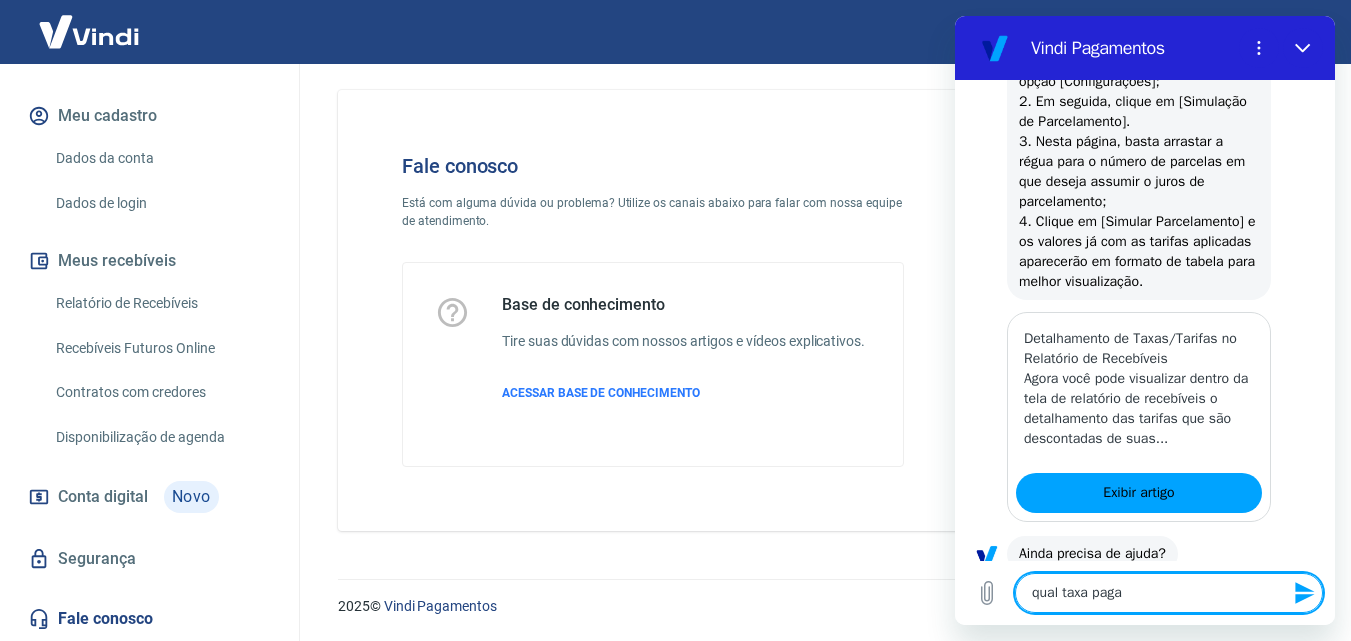 type on "qual taxa pagam" 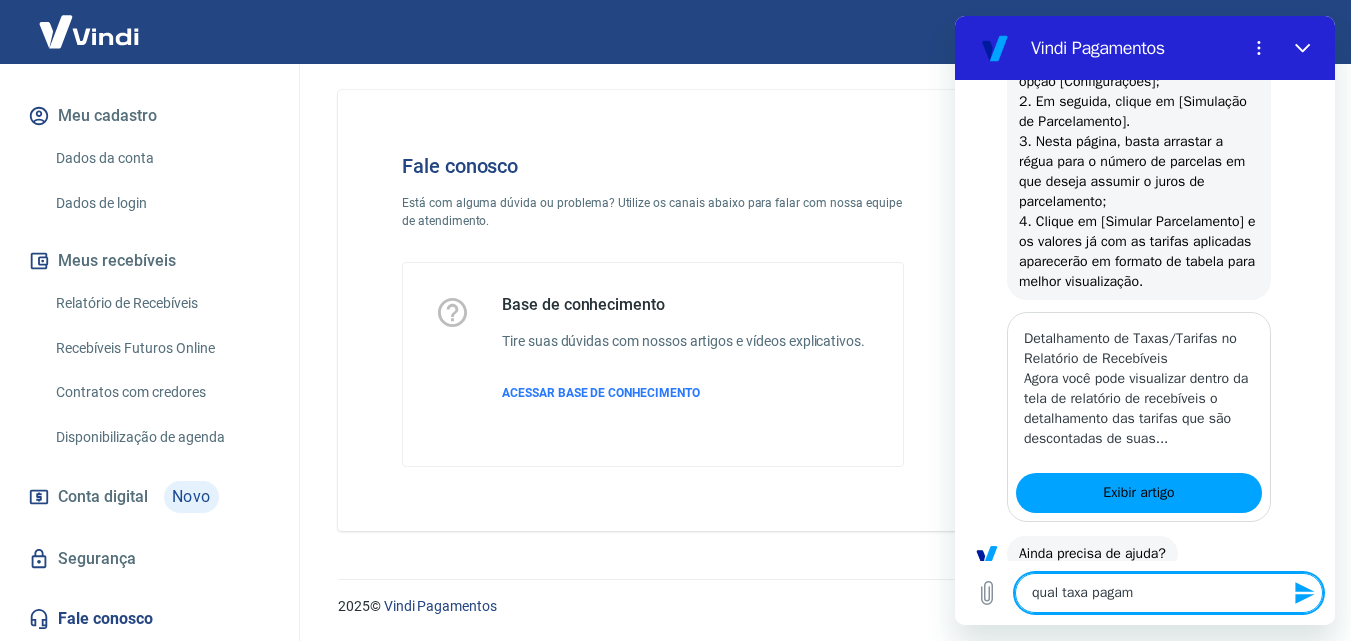 type on "qual taxa pagame" 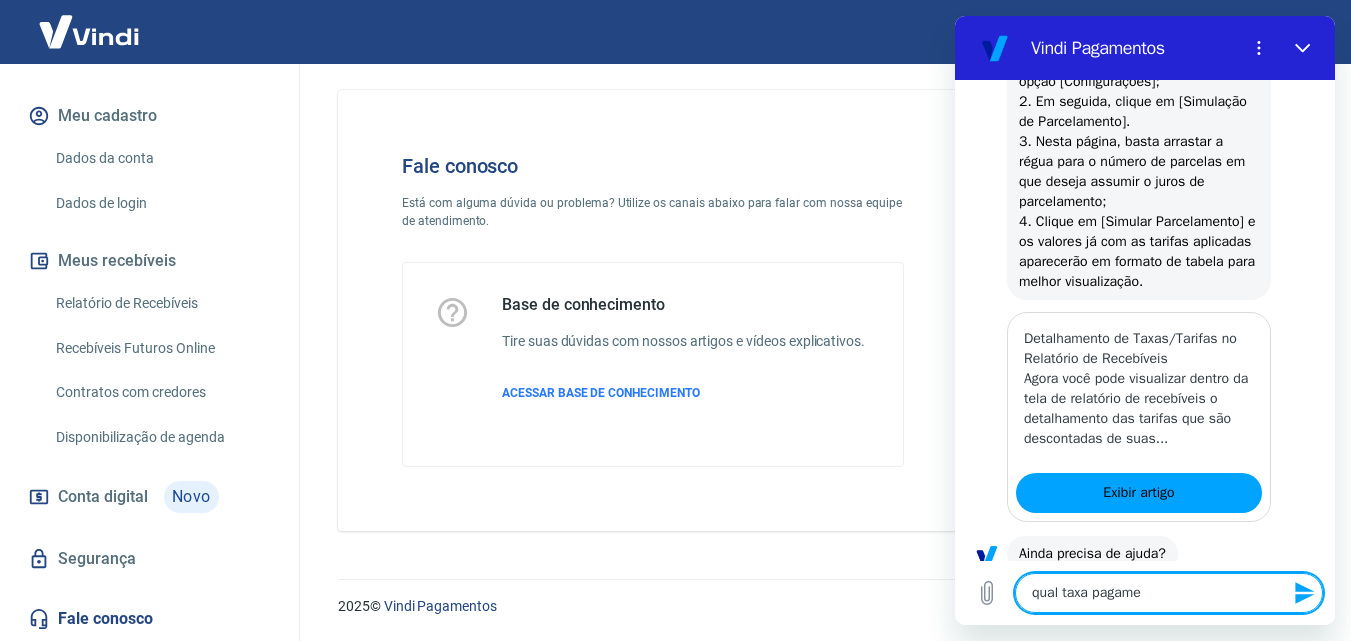 type on "qual taxa pagamen" 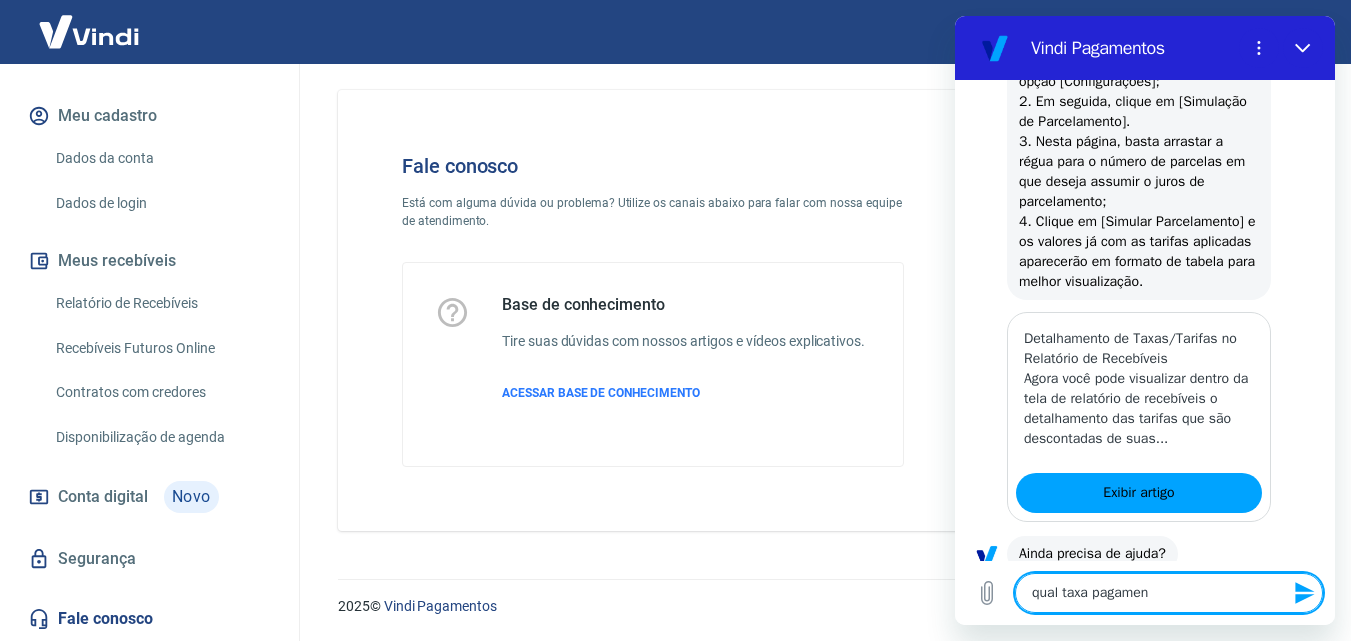 type on "qual taxa pagamento" 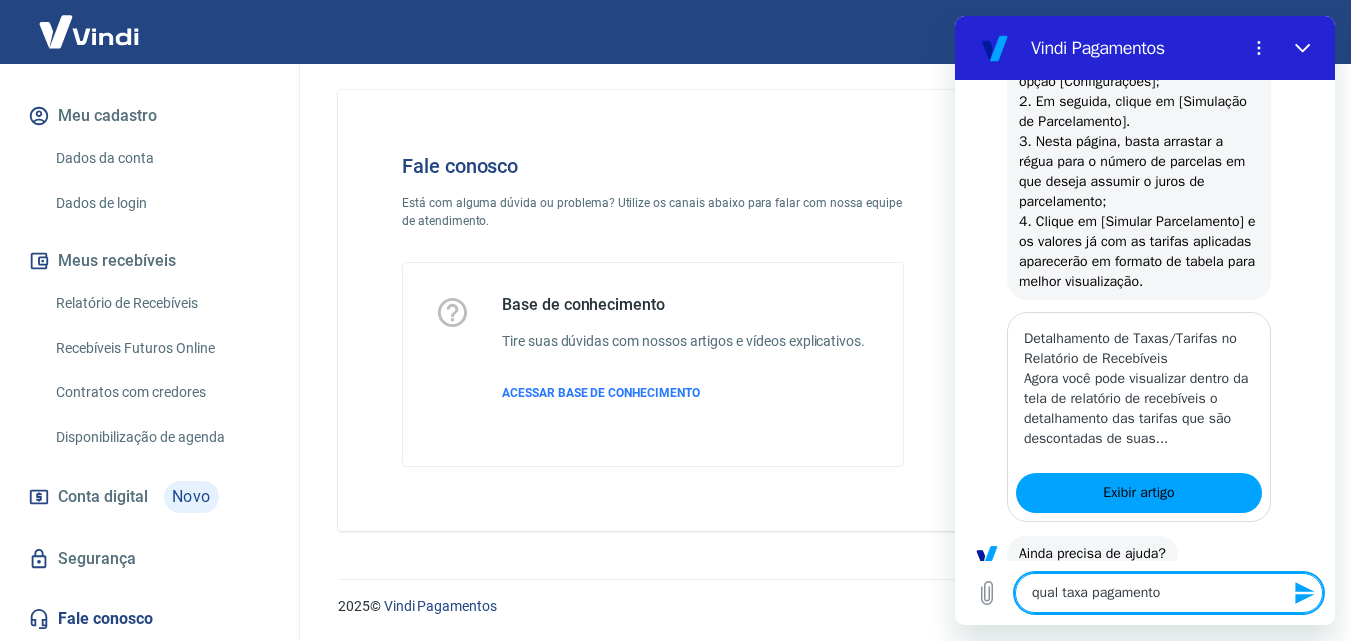type on "qual taxa pagamento" 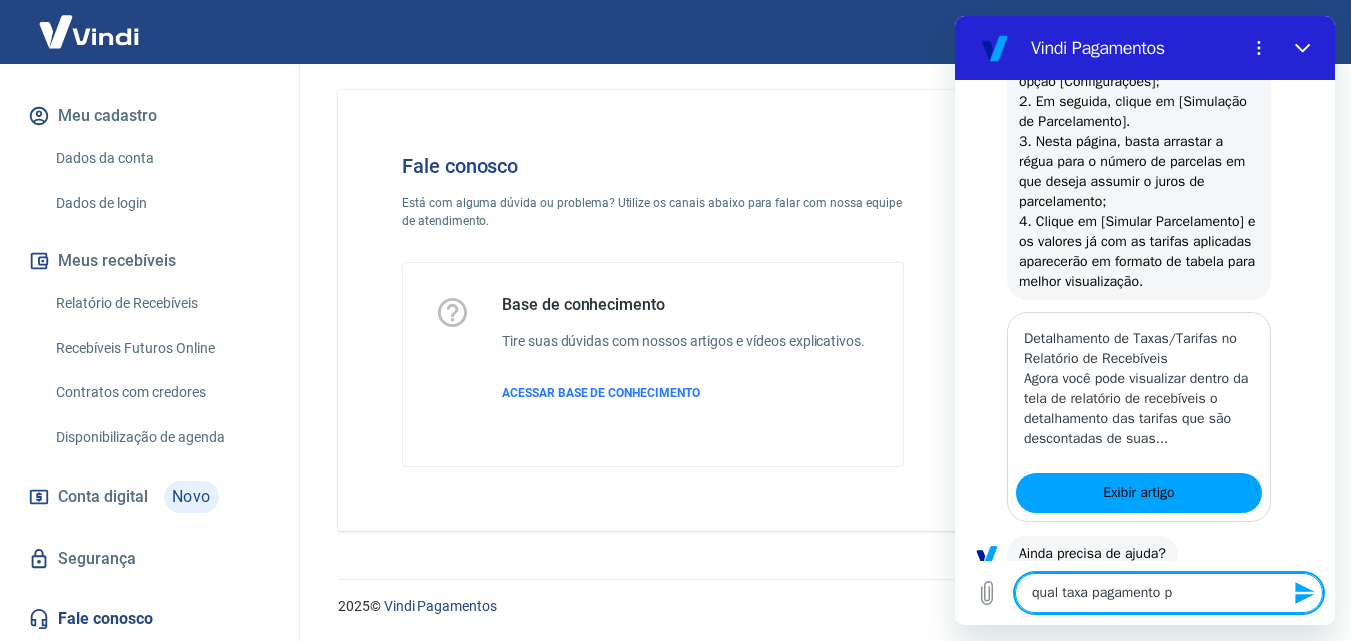 type on "qual taxa pagamento pi" 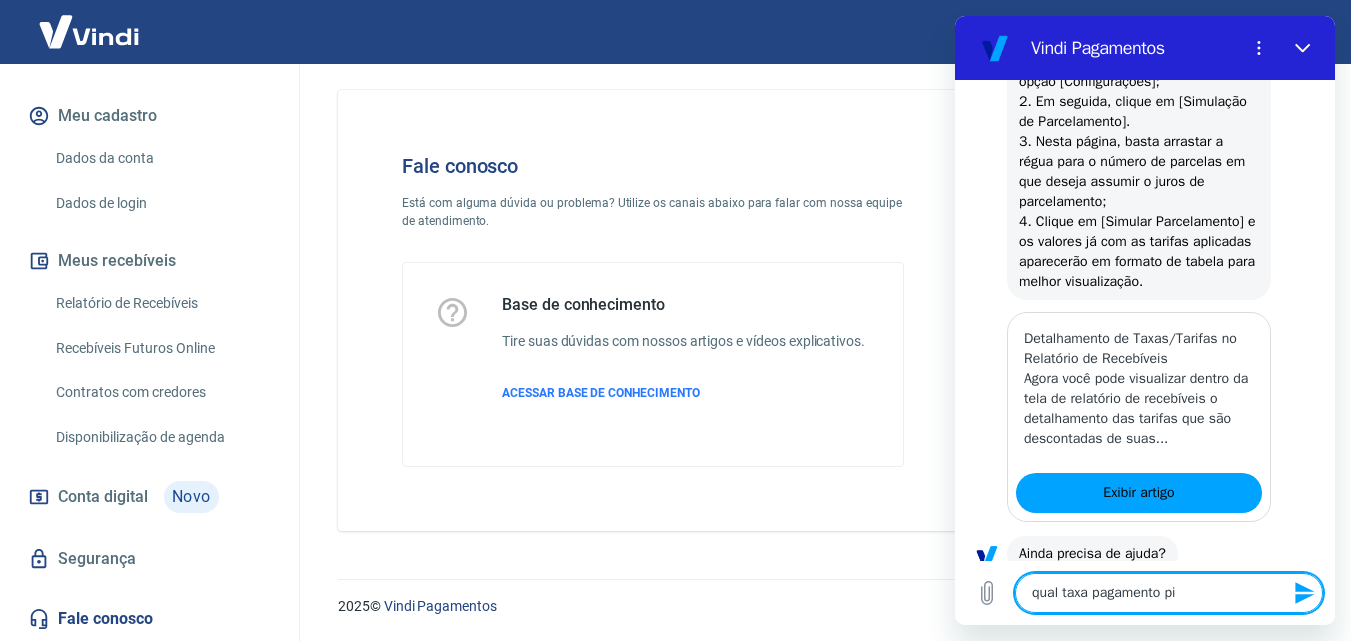 type on "qual taxa pagamento pix" 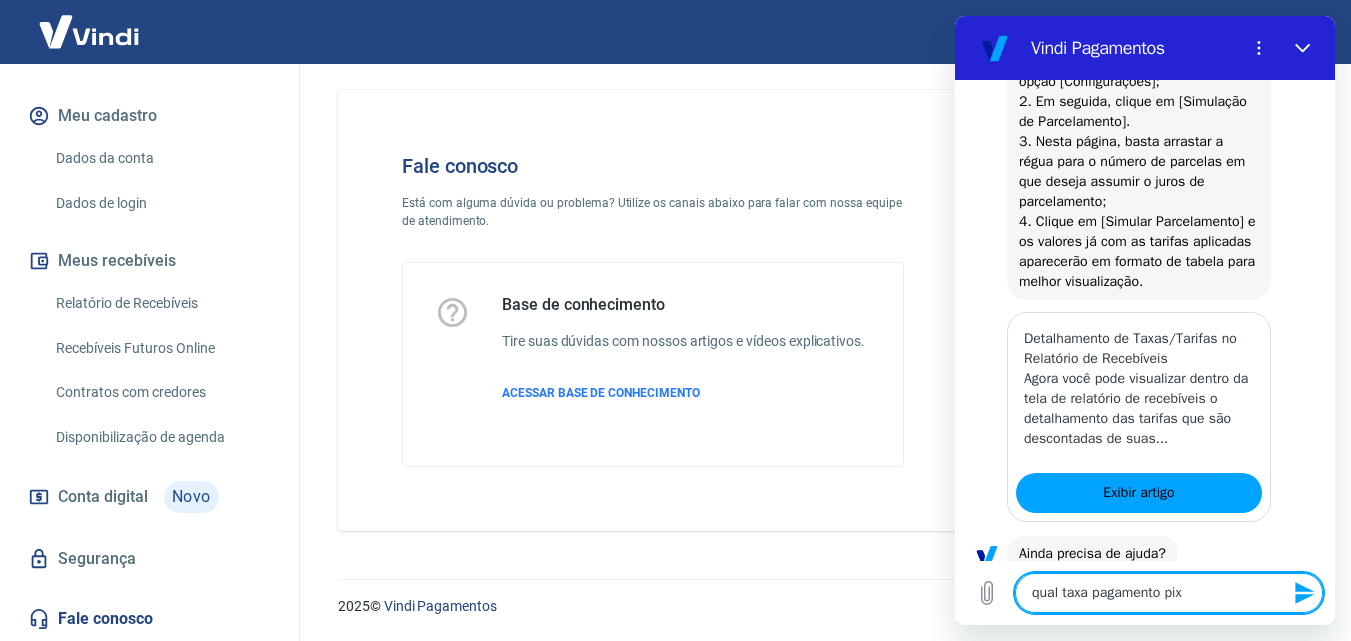 type on "qual taxa pagamento pix?" 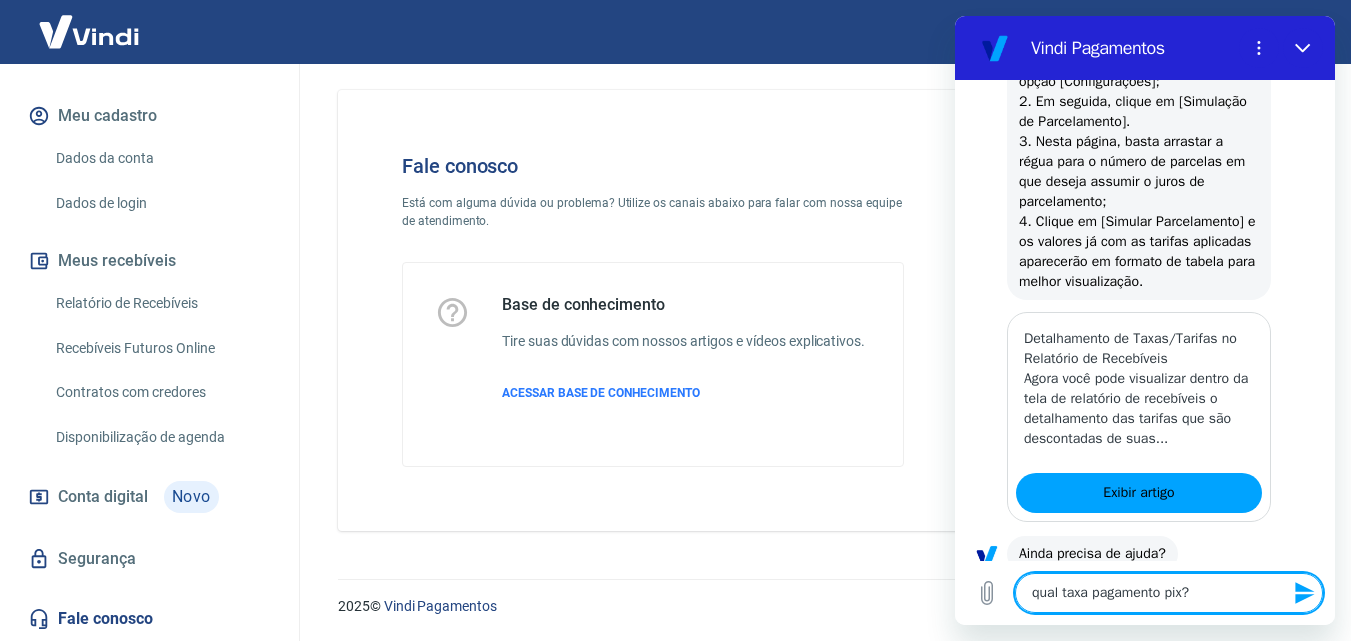 type on "x" 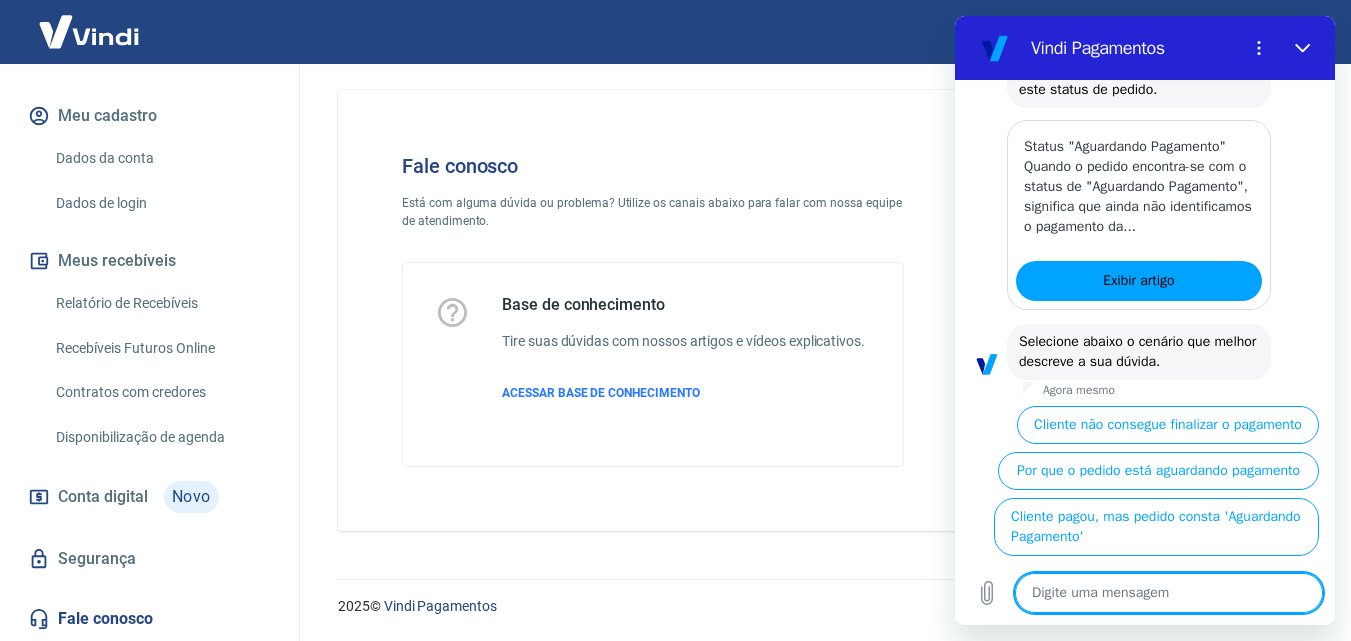 scroll, scrollTop: 2254, scrollLeft: 0, axis: vertical 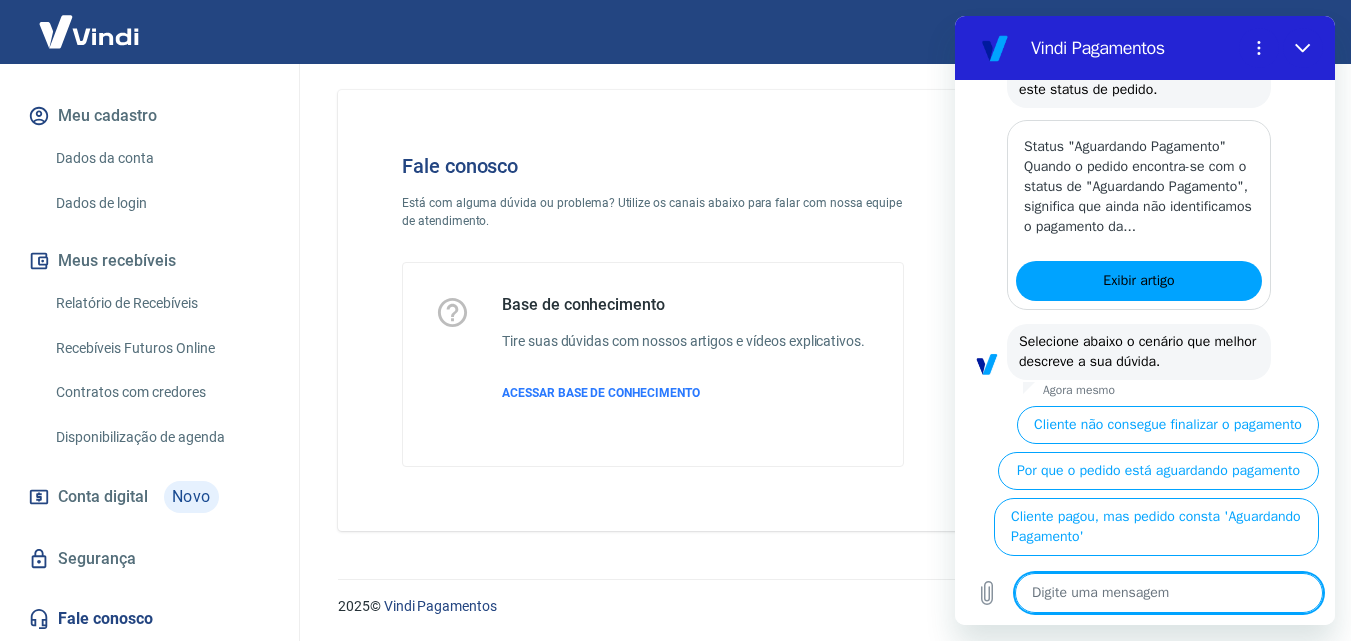 click on "Conta digital" at bounding box center (103, 497) 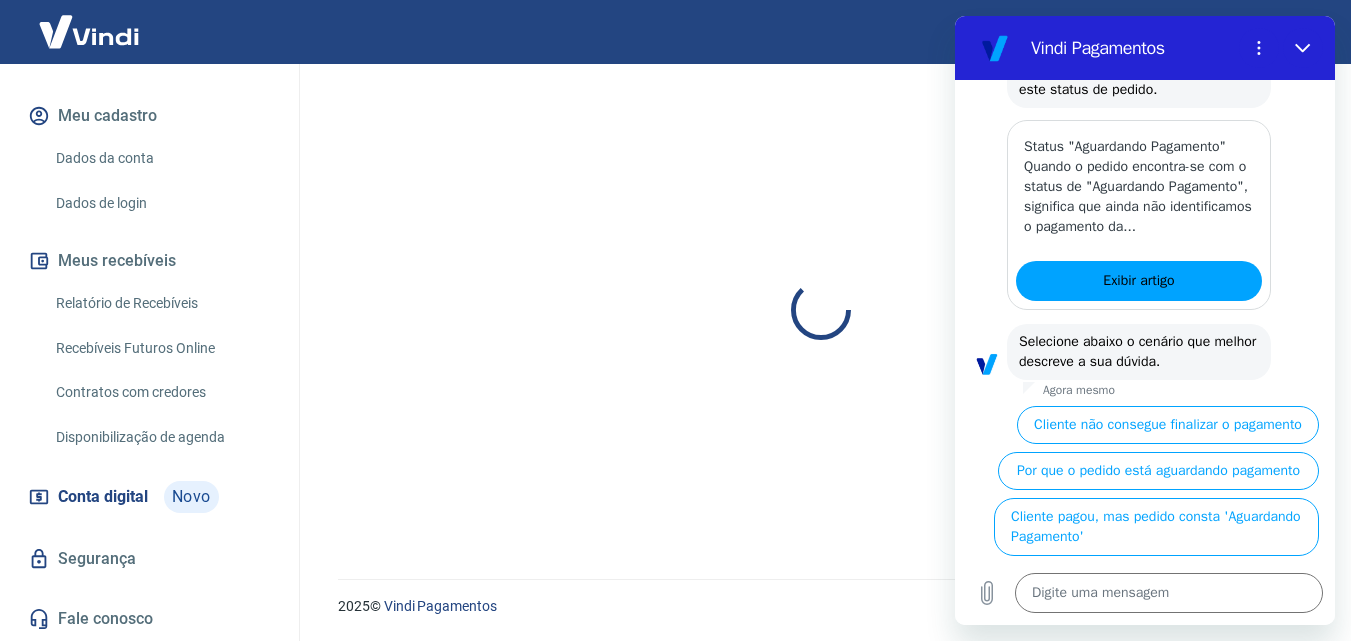 scroll, scrollTop: 0, scrollLeft: 0, axis: both 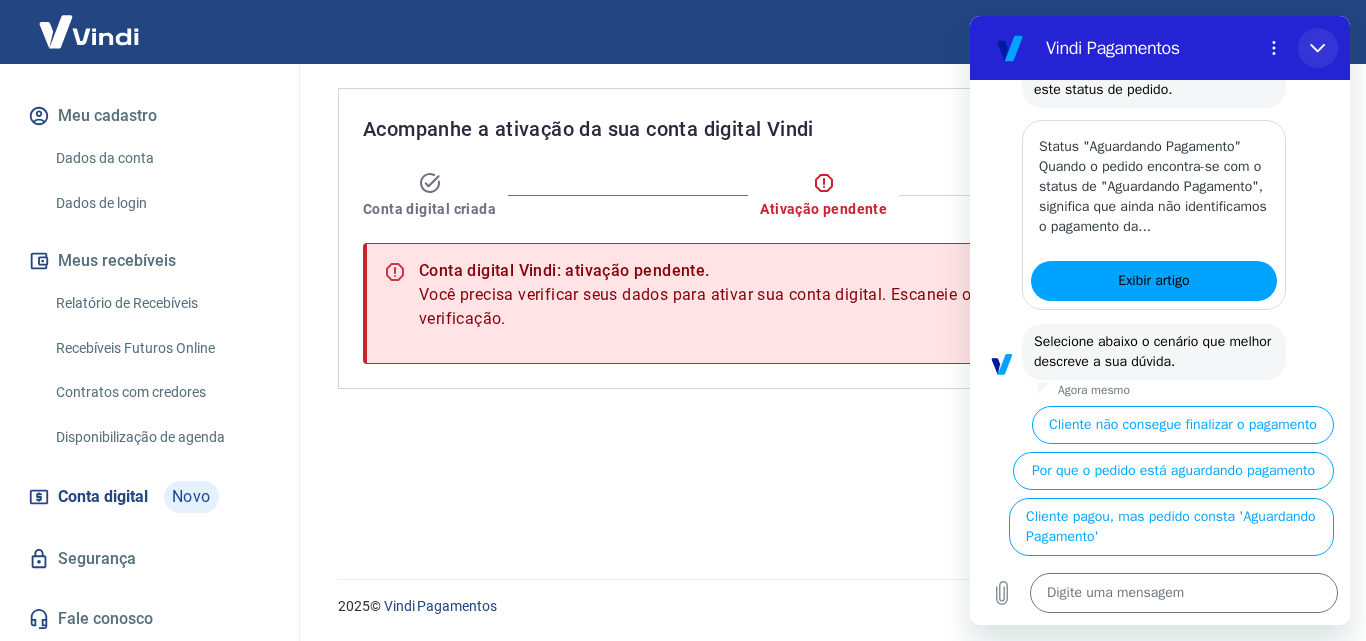 click 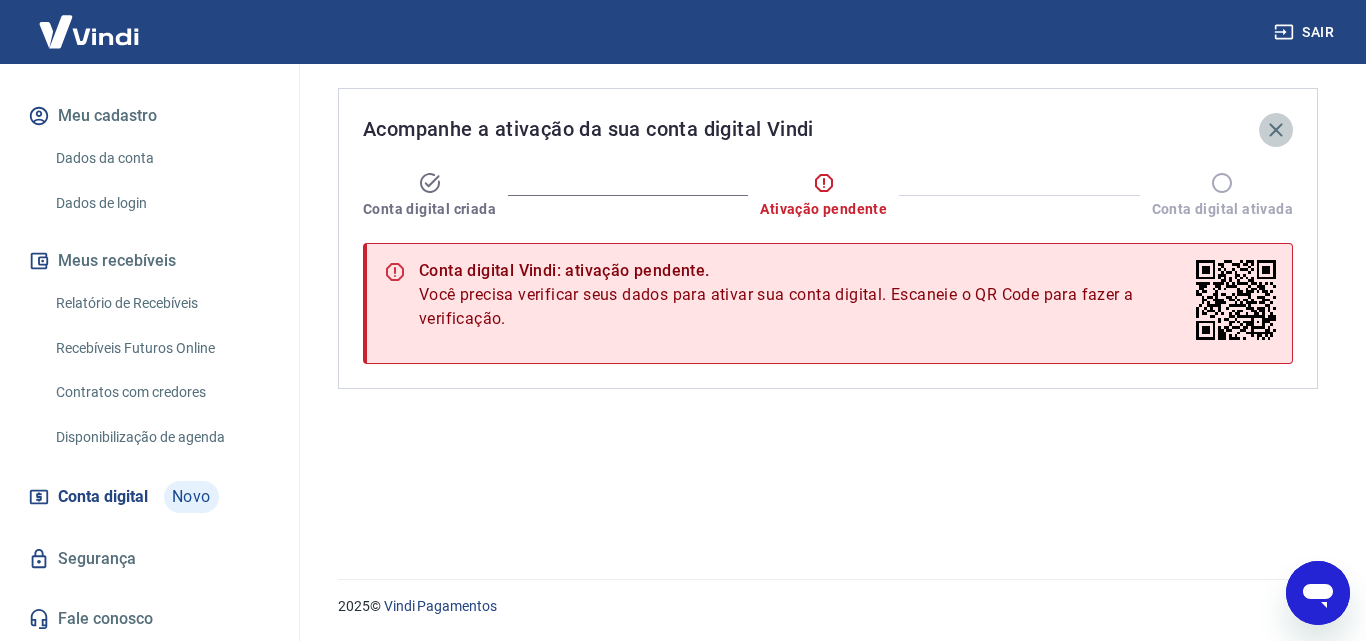 click at bounding box center [1276, 130] 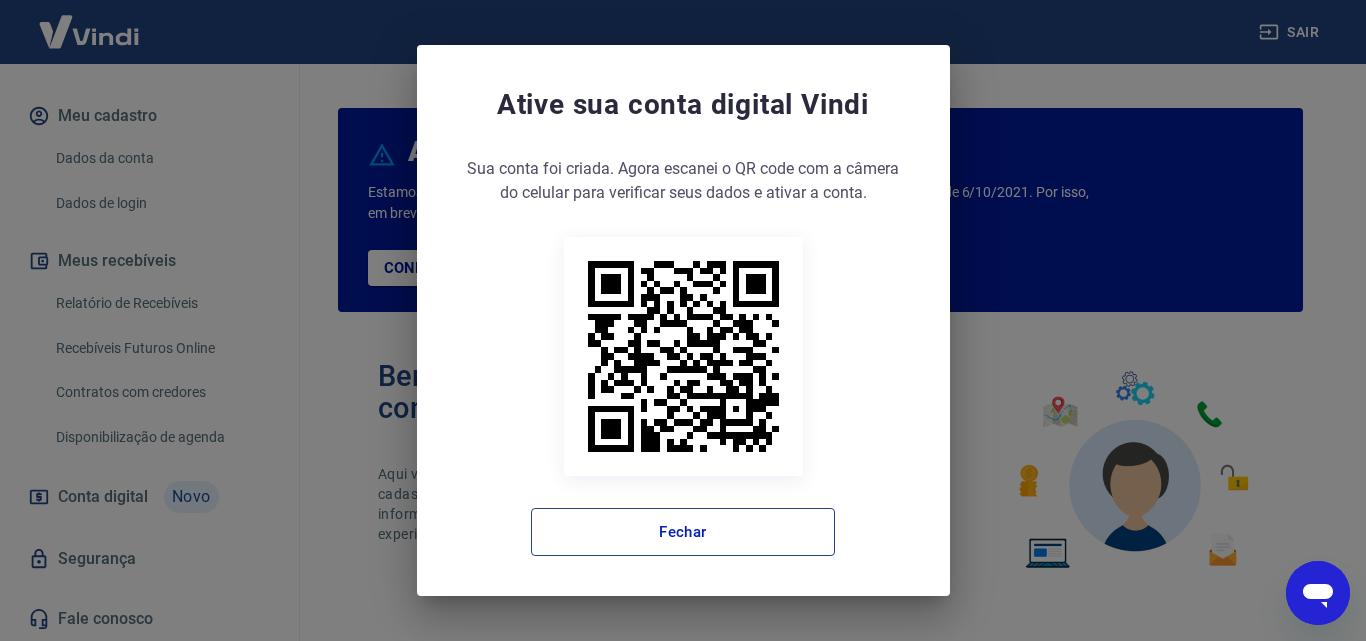 click on "Fechar" at bounding box center (683, 532) 